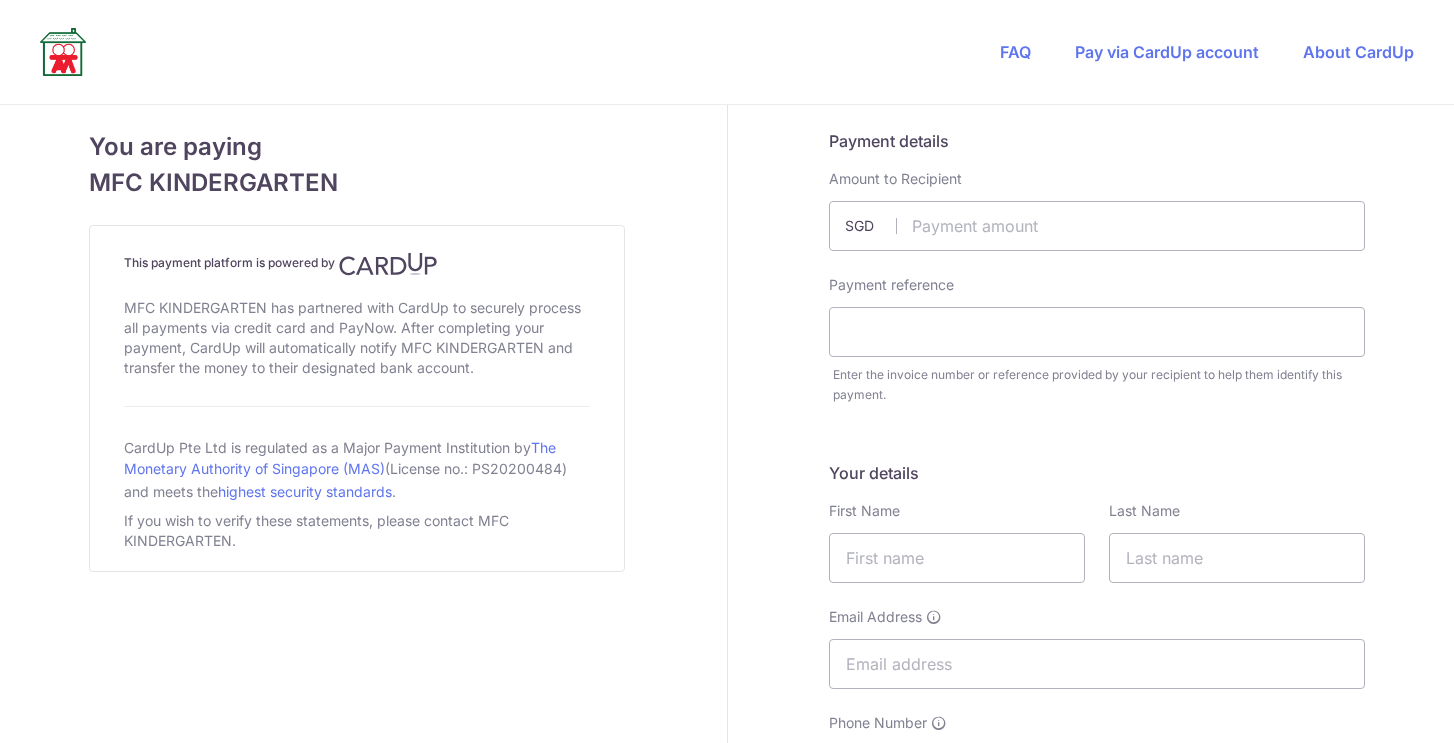 scroll, scrollTop: 0, scrollLeft: 0, axis: both 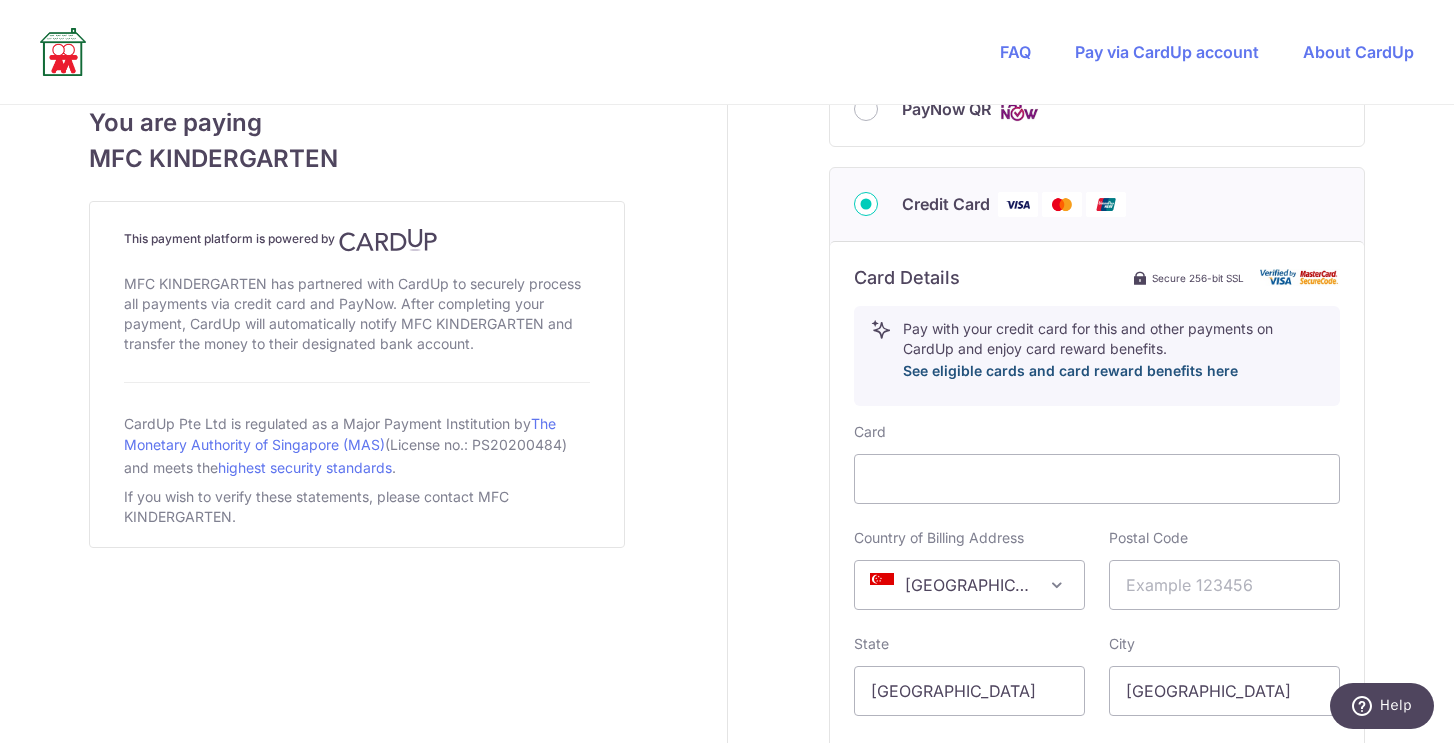 click on "See eligible cards and card reward benefits here" at bounding box center (1070, 370) 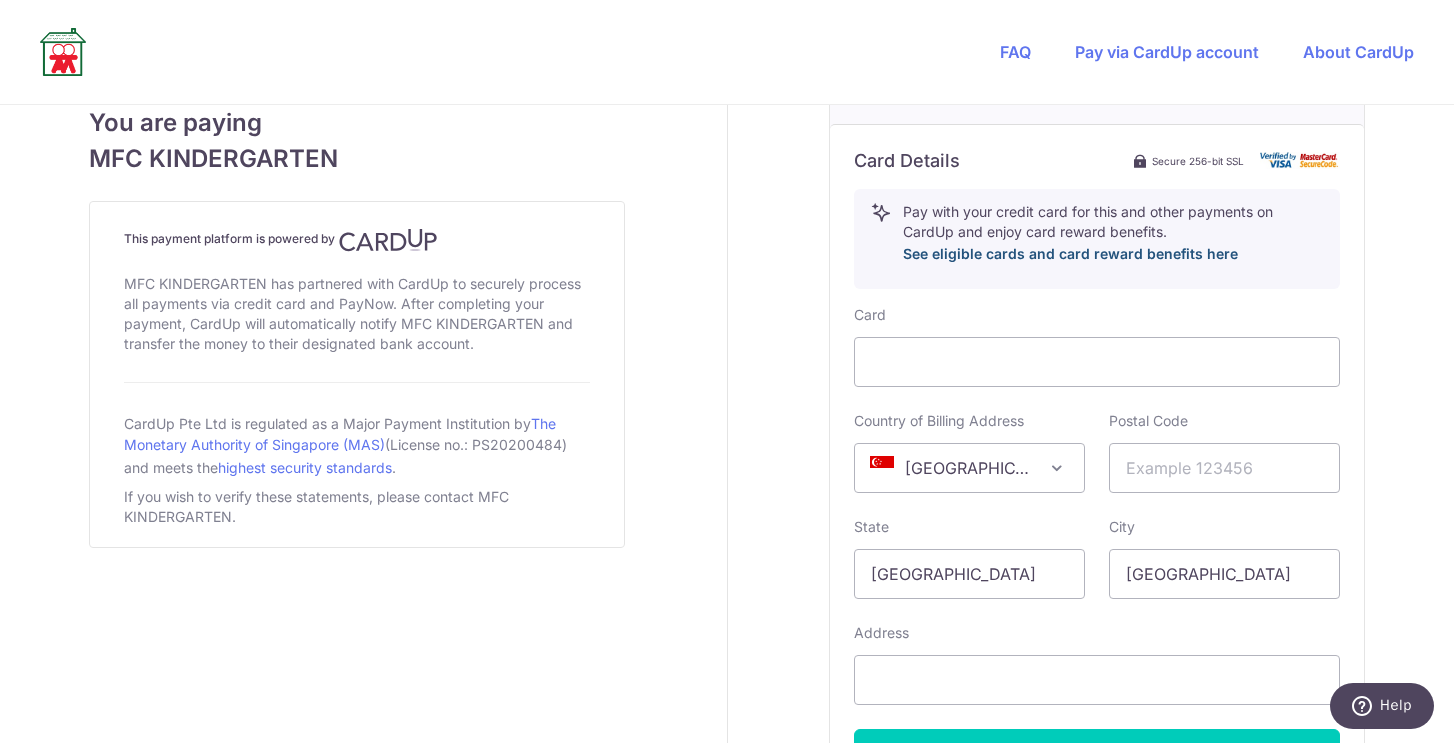 scroll, scrollTop: 1112, scrollLeft: 0, axis: vertical 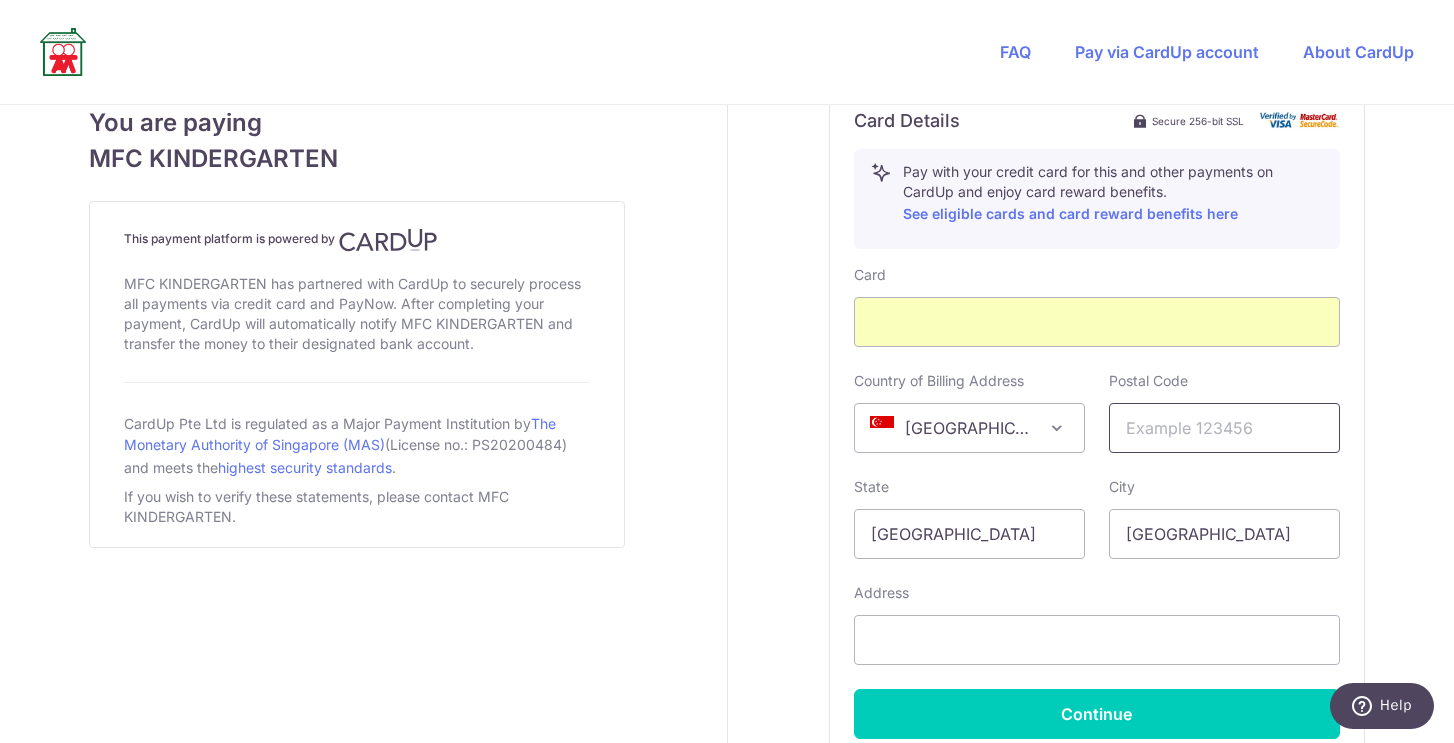 click at bounding box center [1224, 428] 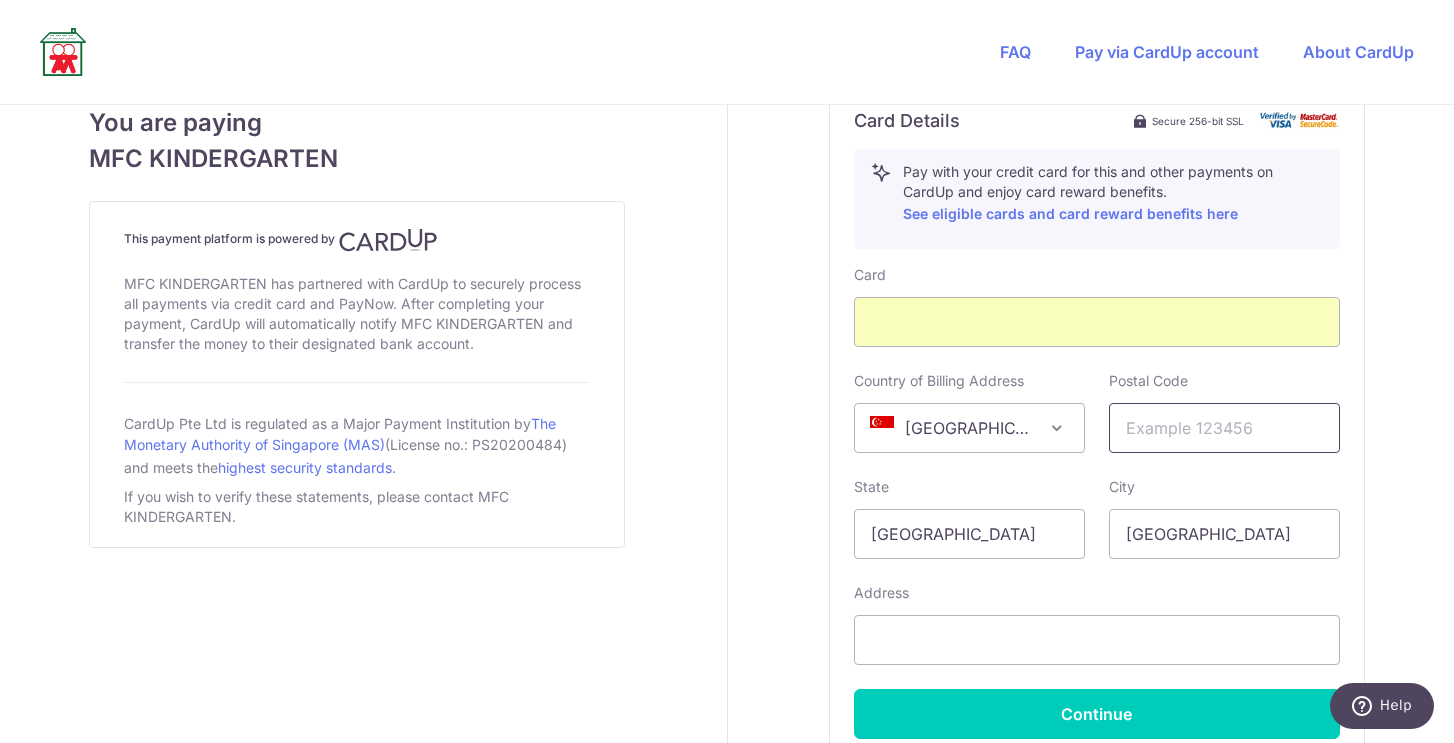 type on "307762" 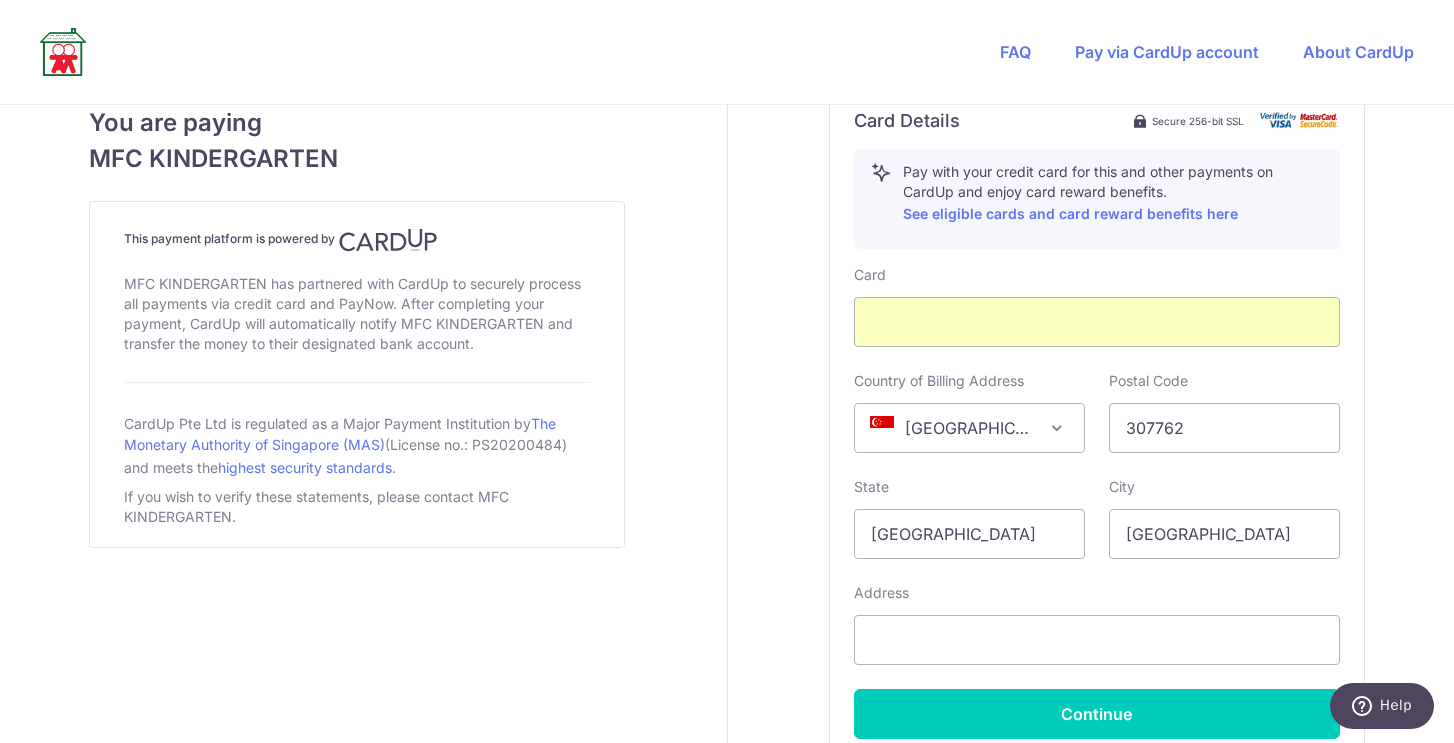 type on "Rahul" 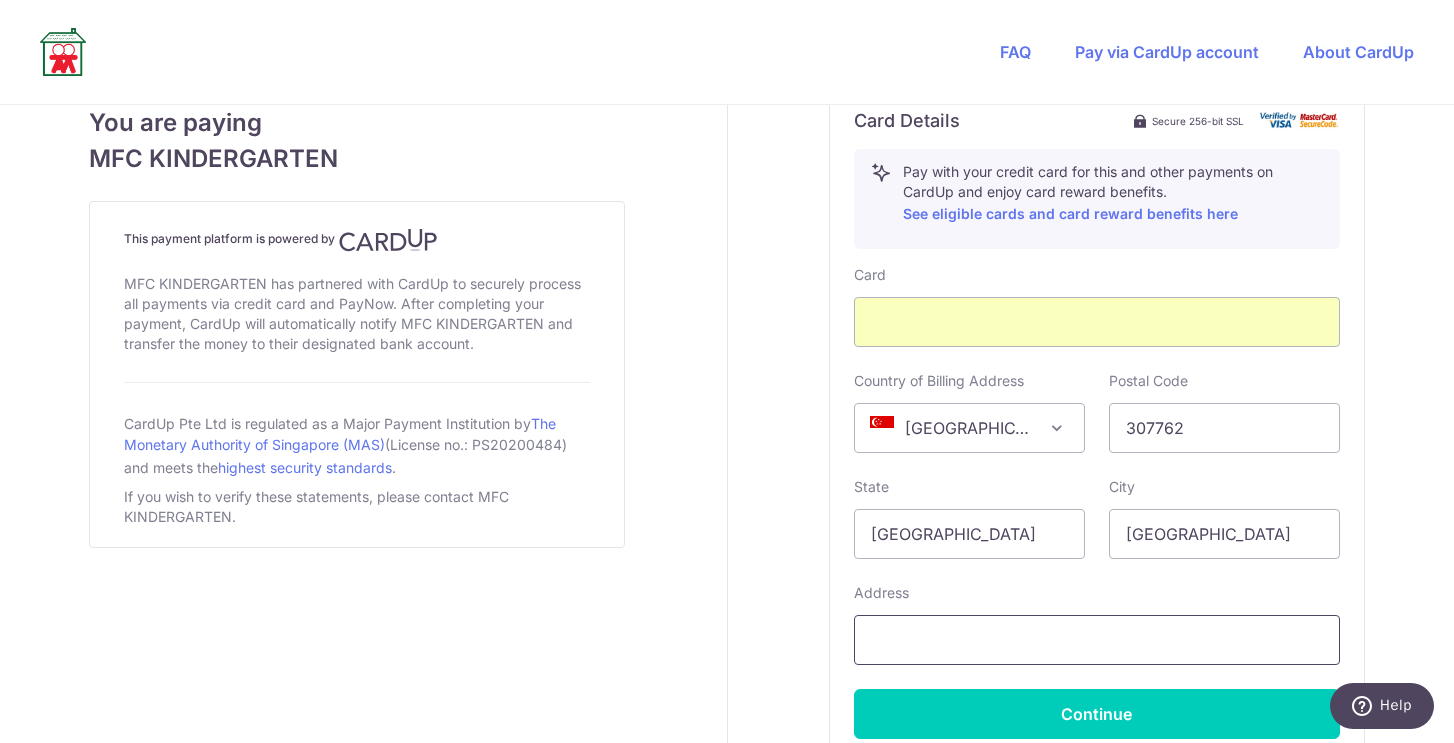 type on "0904, 28 surrey Road, Lincoln Residence" 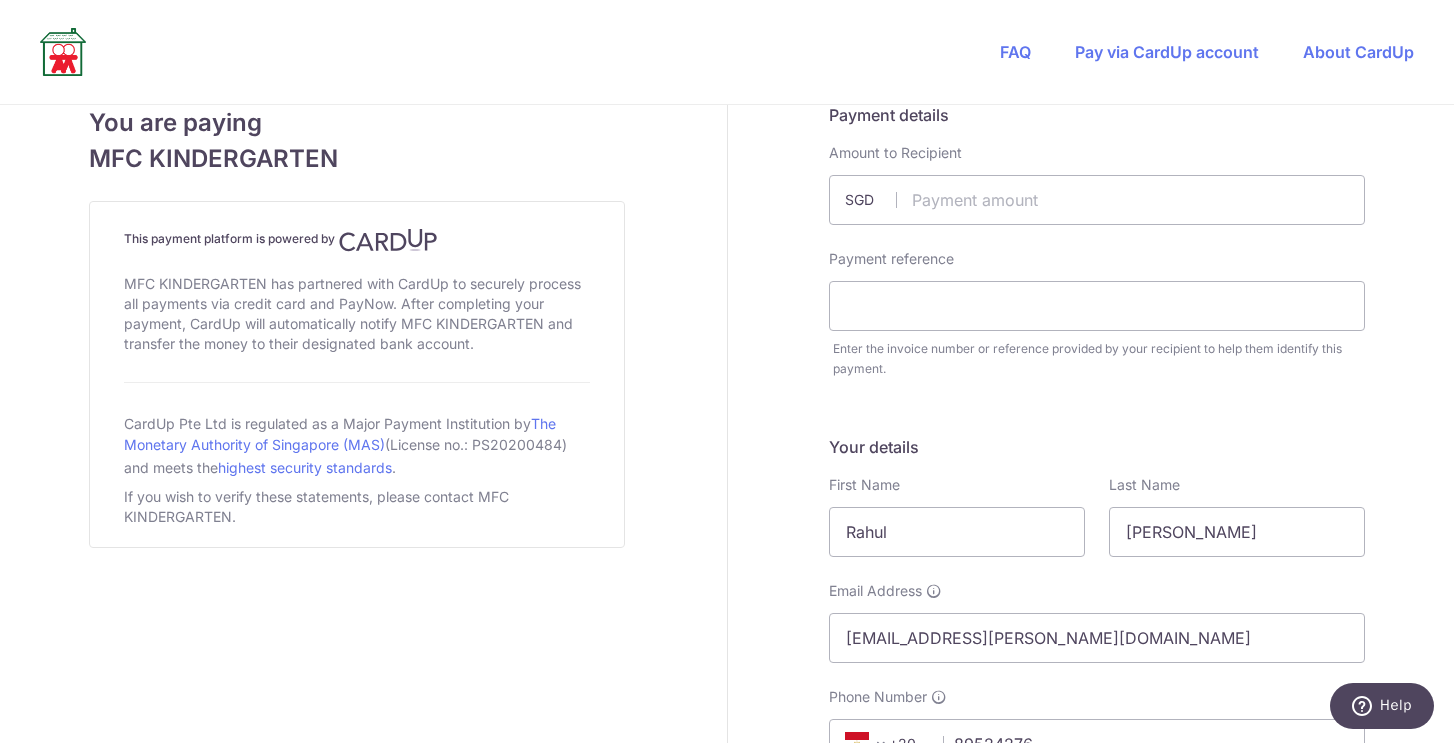 scroll, scrollTop: 0, scrollLeft: 0, axis: both 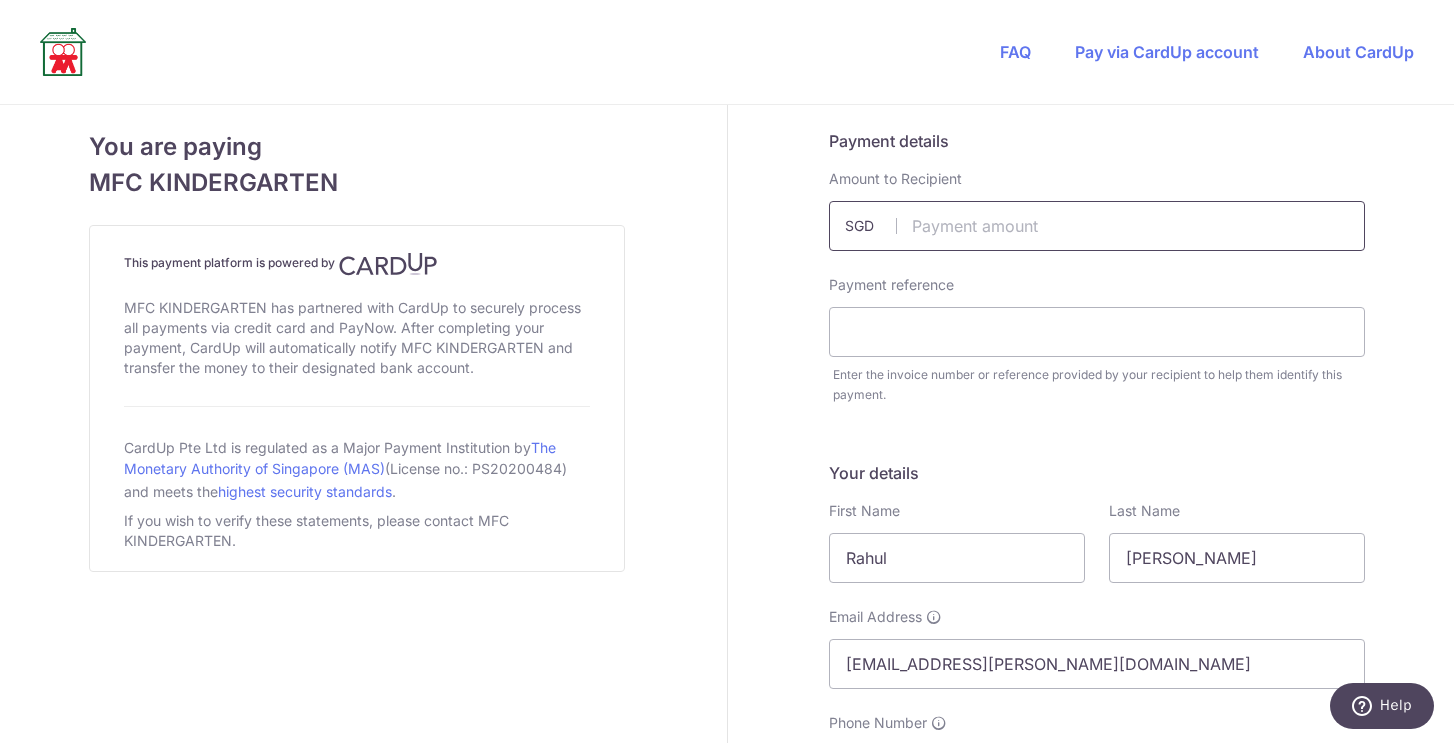 click at bounding box center [1097, 226] 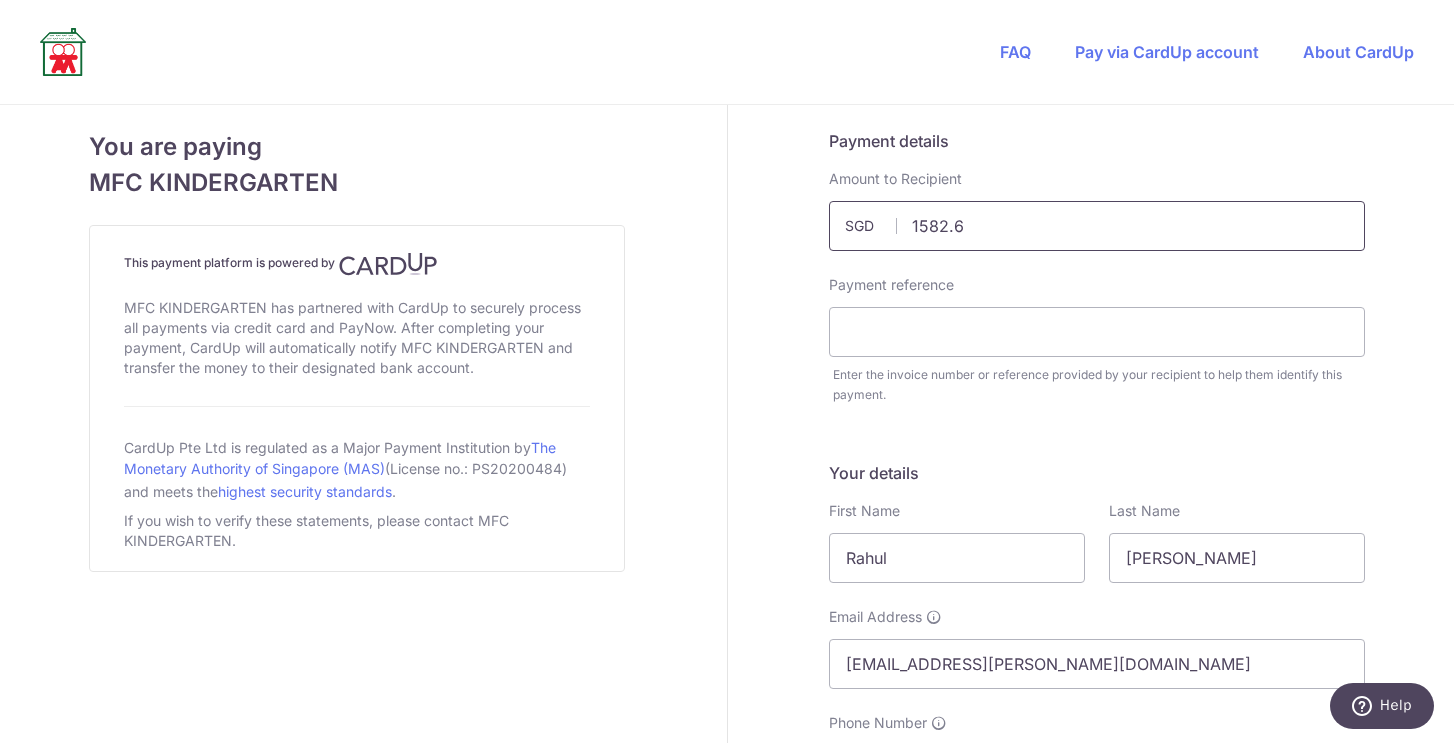 type on "1582.68" 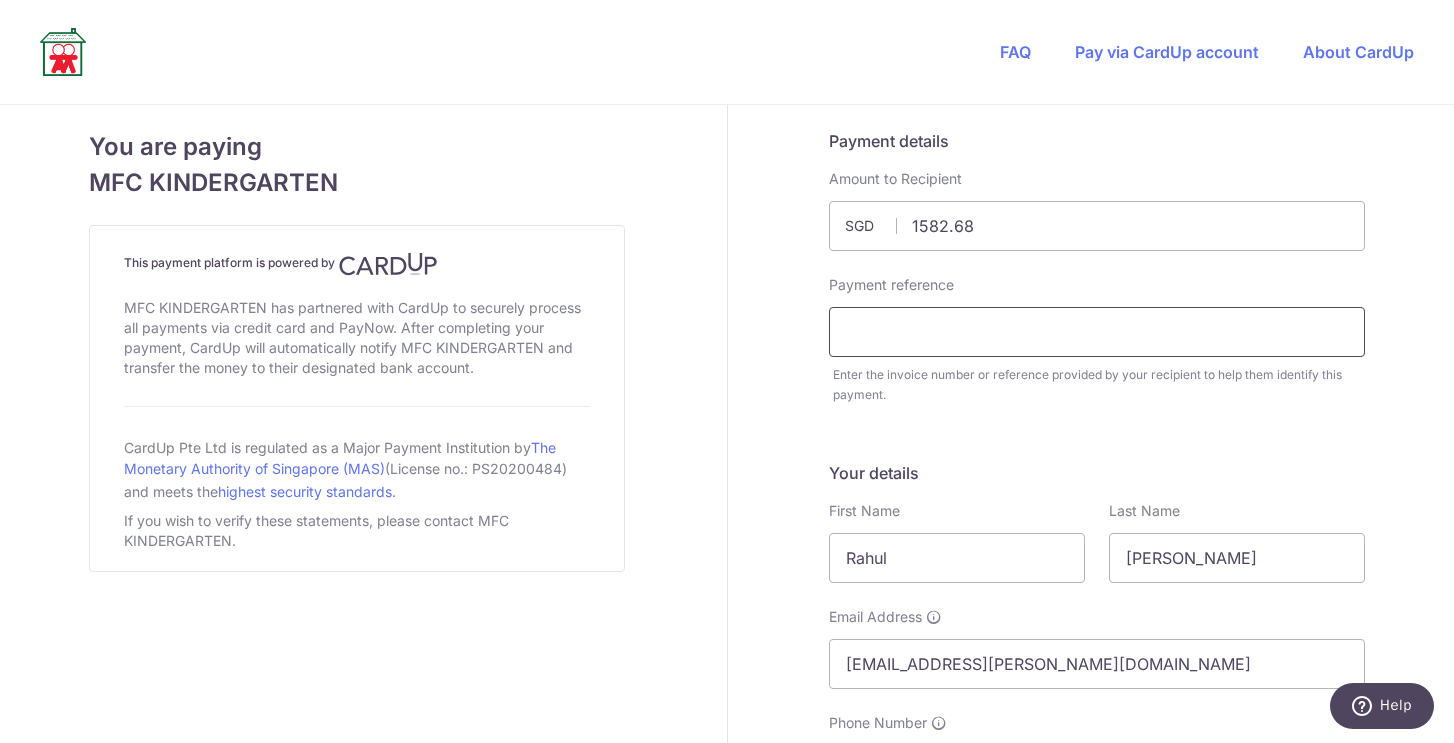 click at bounding box center (1097, 332) 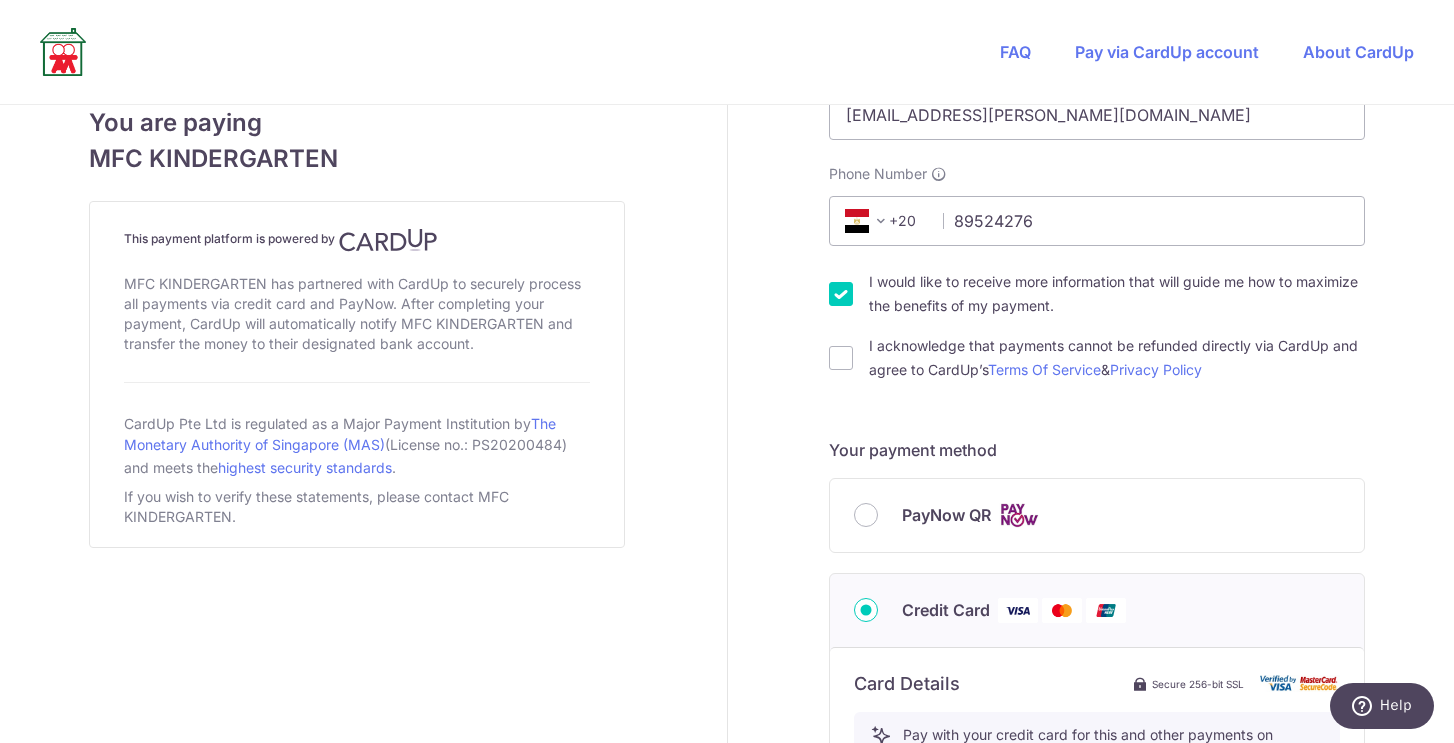 scroll, scrollTop: 585, scrollLeft: 0, axis: vertical 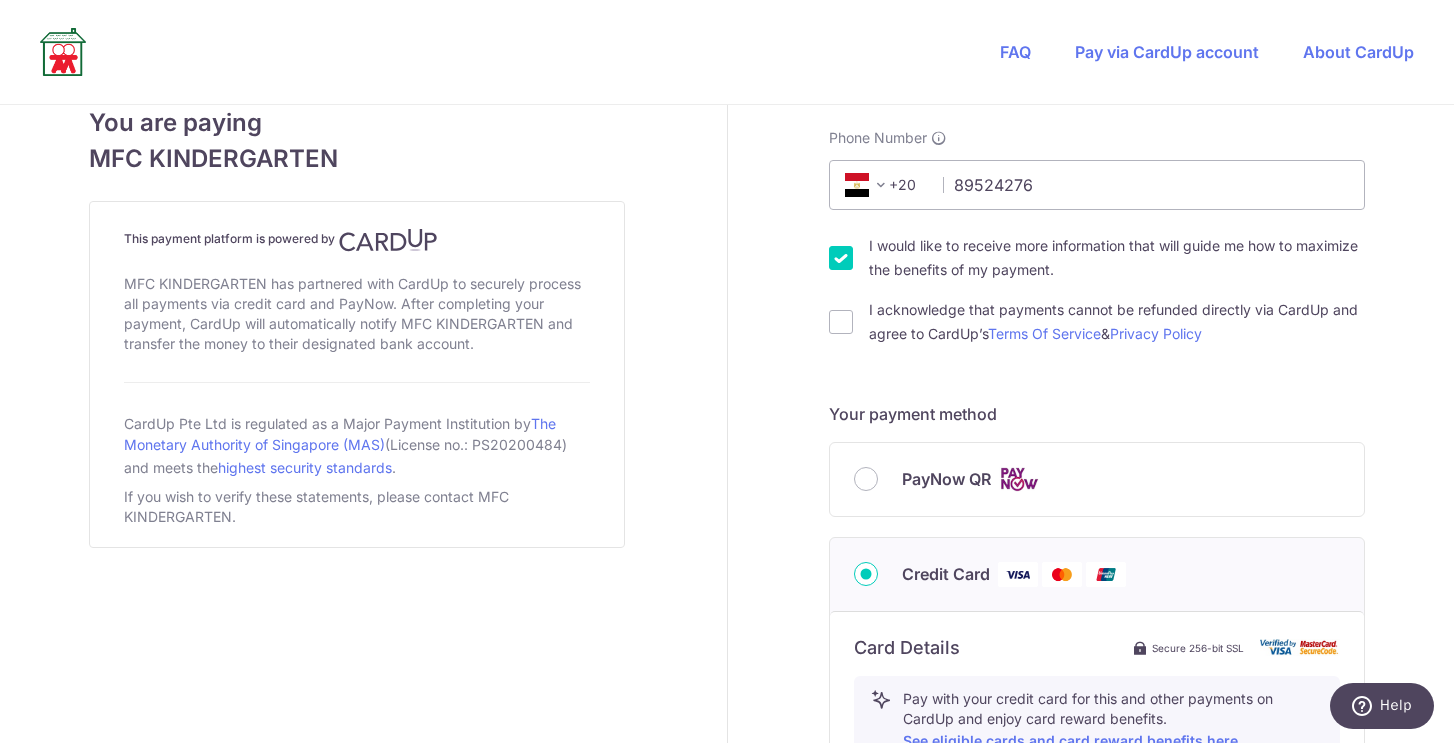 type on "Vedant Rahul" 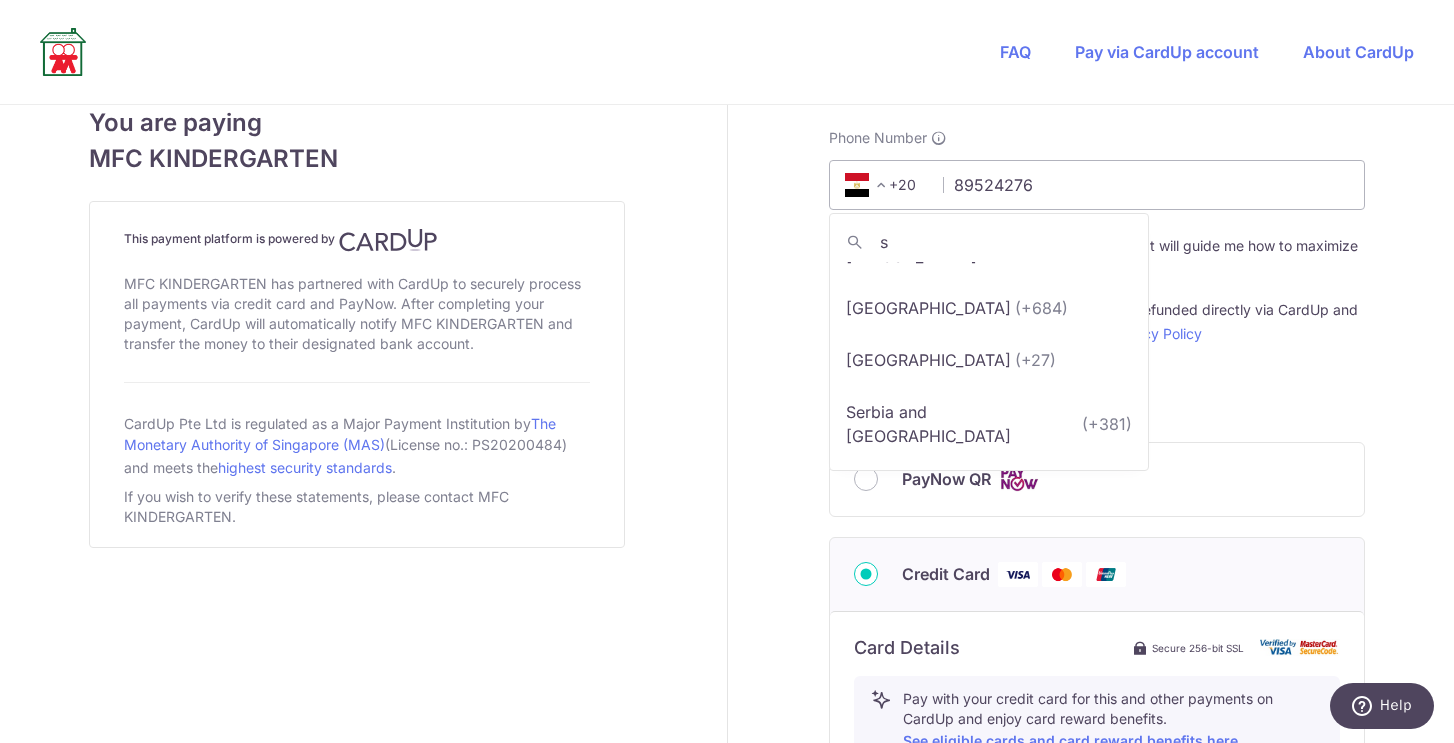 scroll, scrollTop: 0, scrollLeft: 0, axis: both 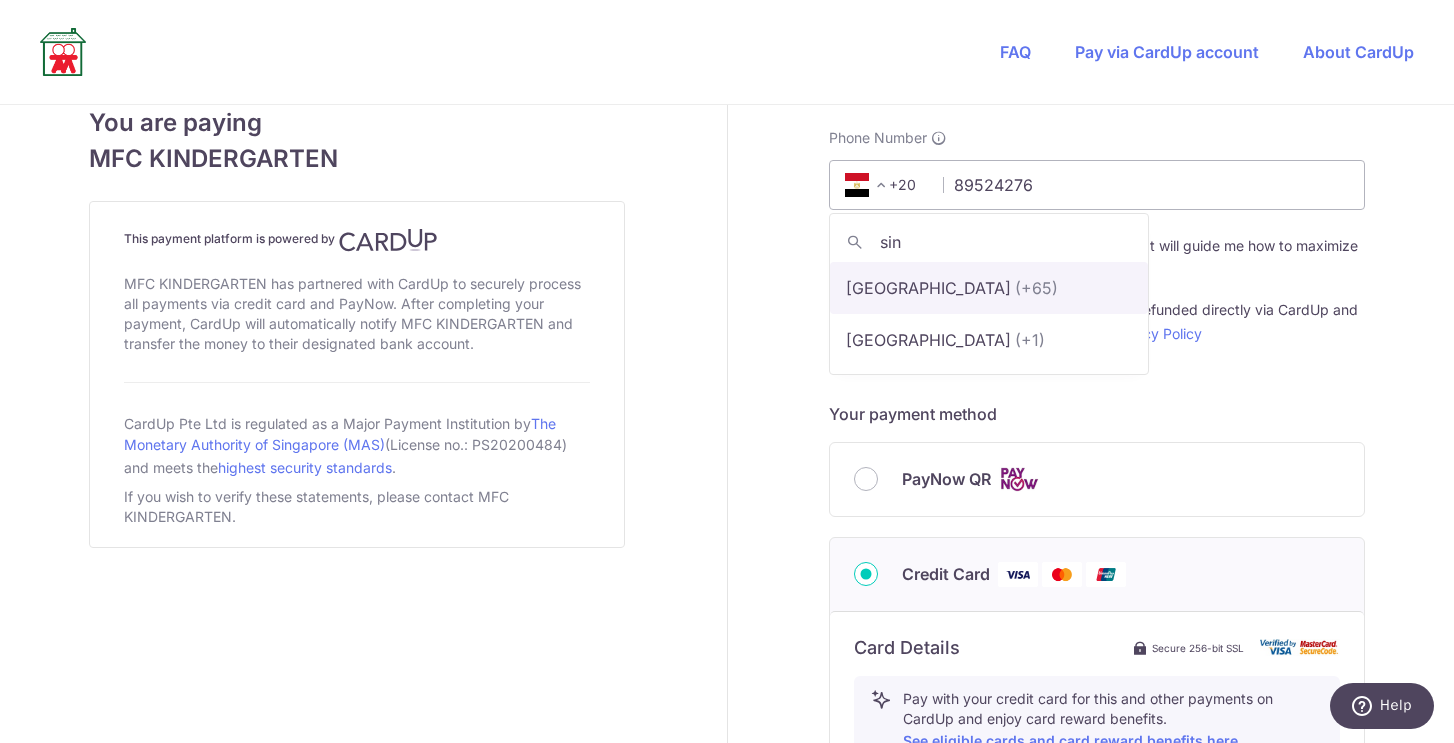type on "sin" 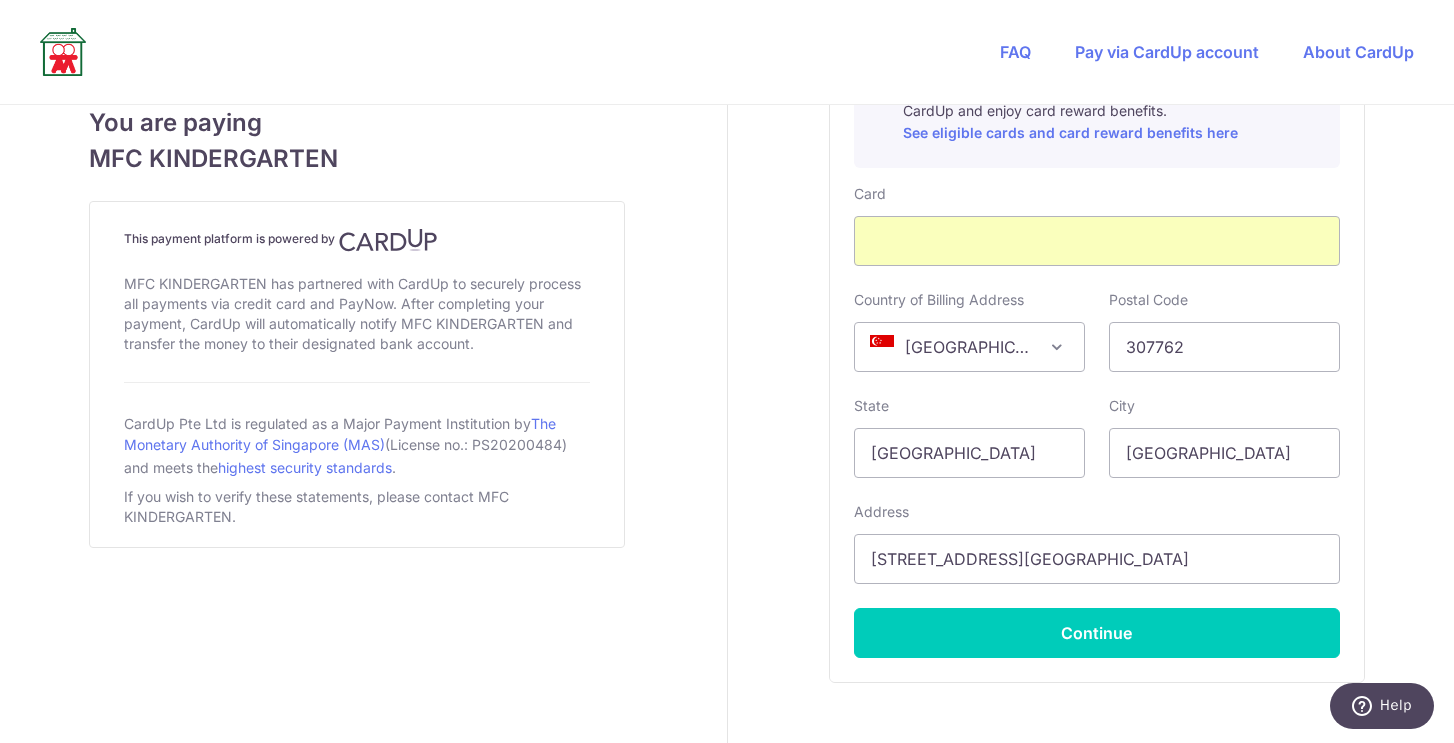 scroll, scrollTop: 1302, scrollLeft: 0, axis: vertical 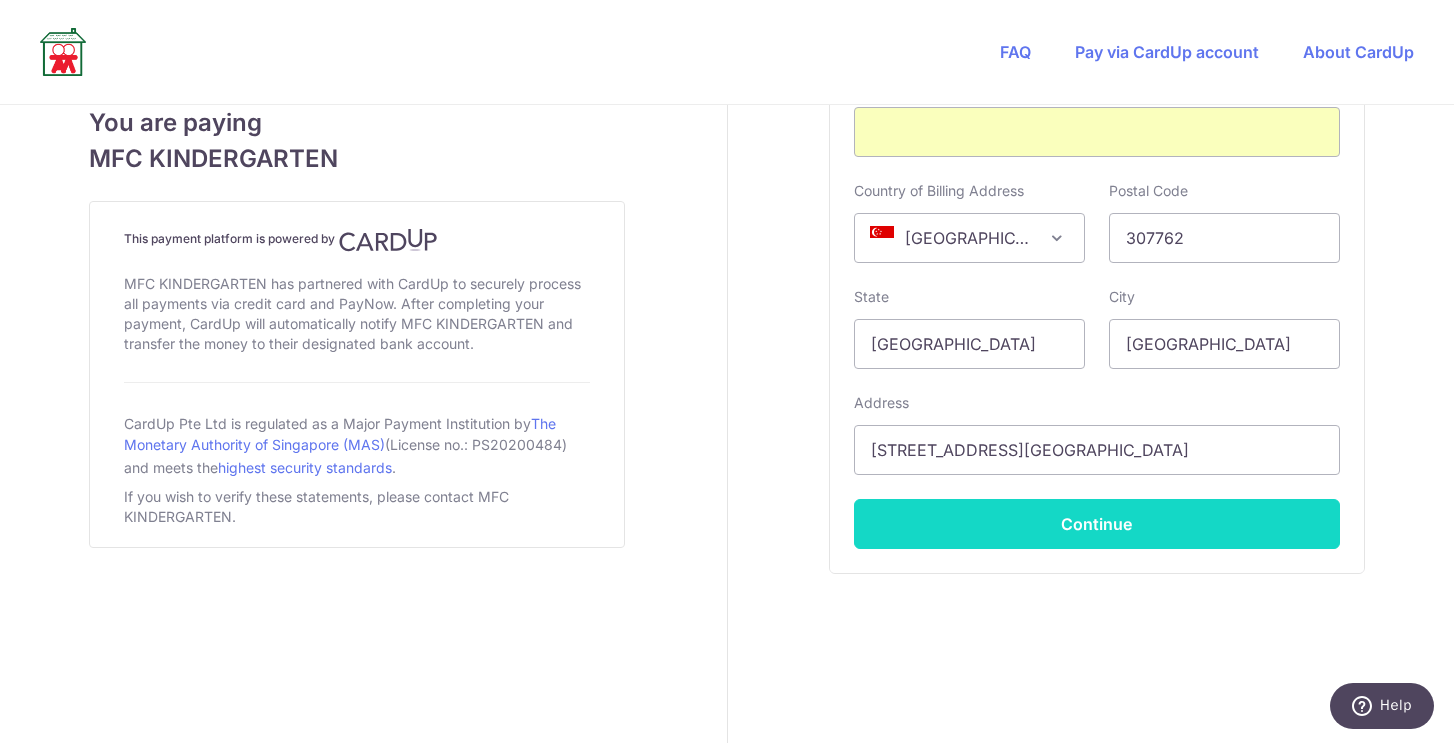 click on "Continue" at bounding box center (1097, 524) 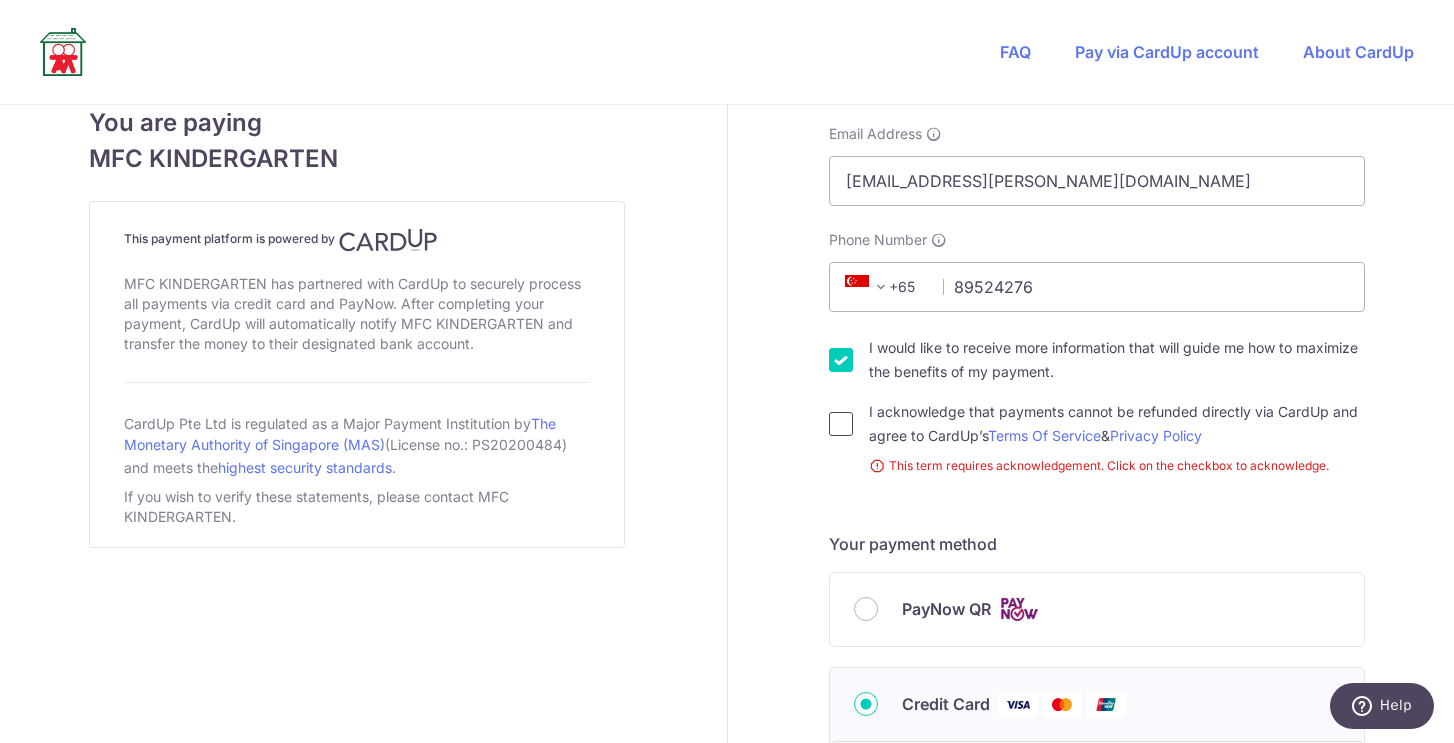 click on "I acknowledge that payments cannot be refunded directly via CardUp and agree to CardUp’s
Terms Of Service  &
Privacy Policy" at bounding box center (841, 424) 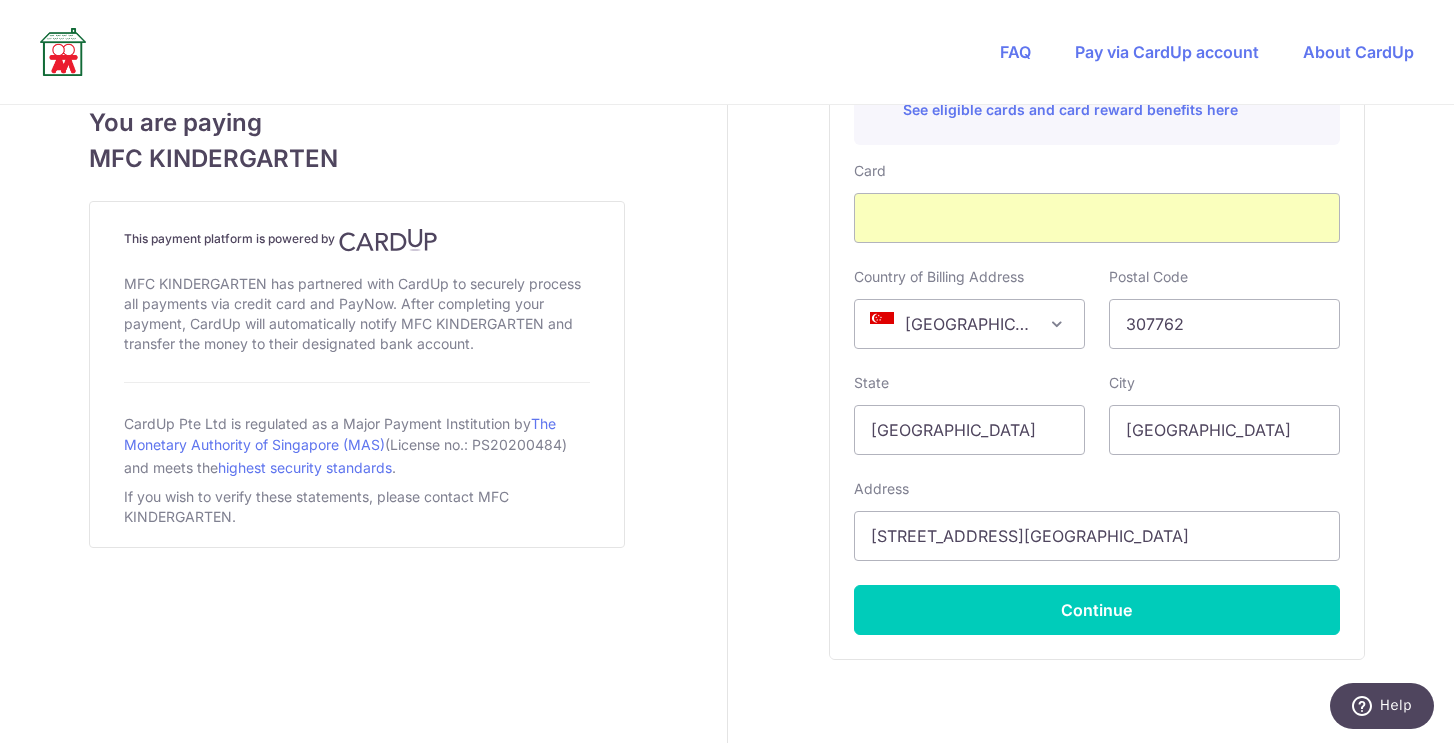 scroll, scrollTop: 1302, scrollLeft: 0, axis: vertical 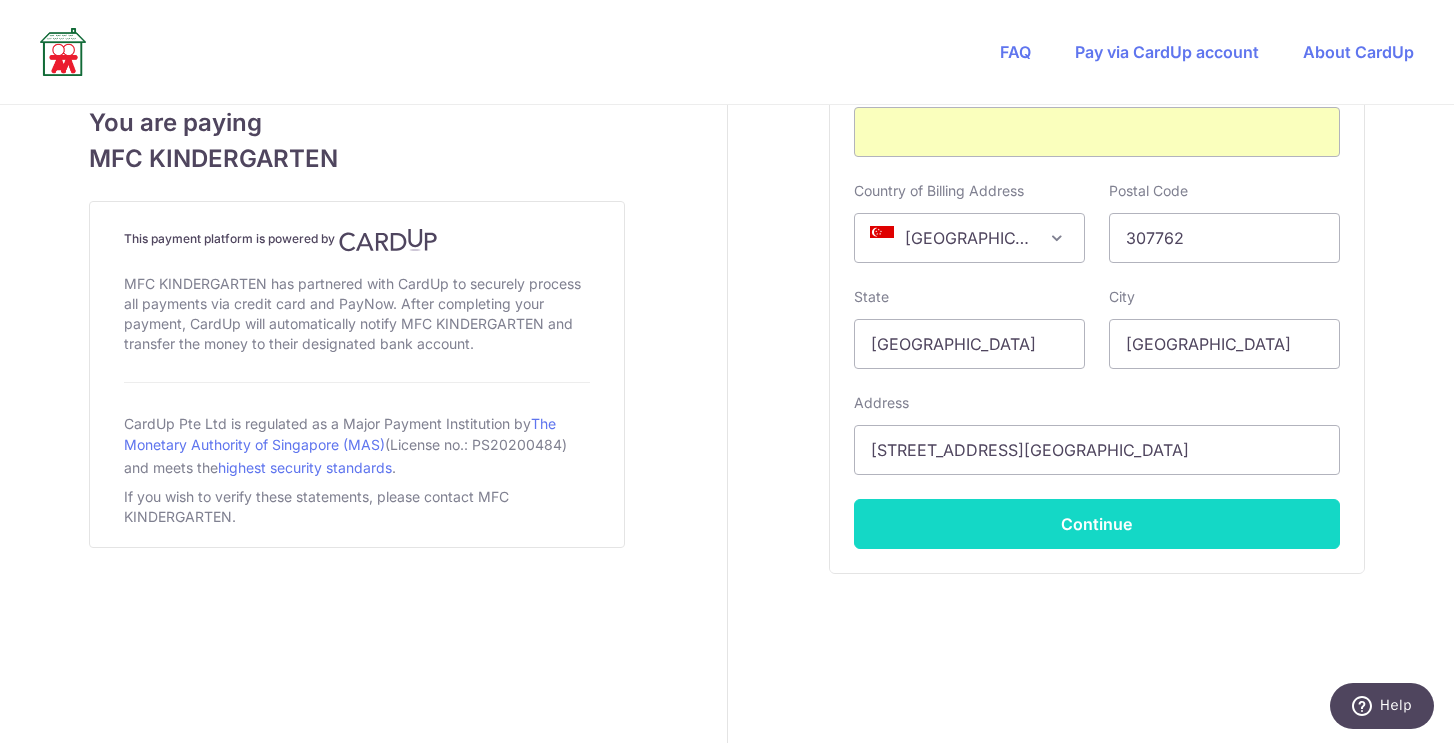 click on "Continue" at bounding box center (1097, 524) 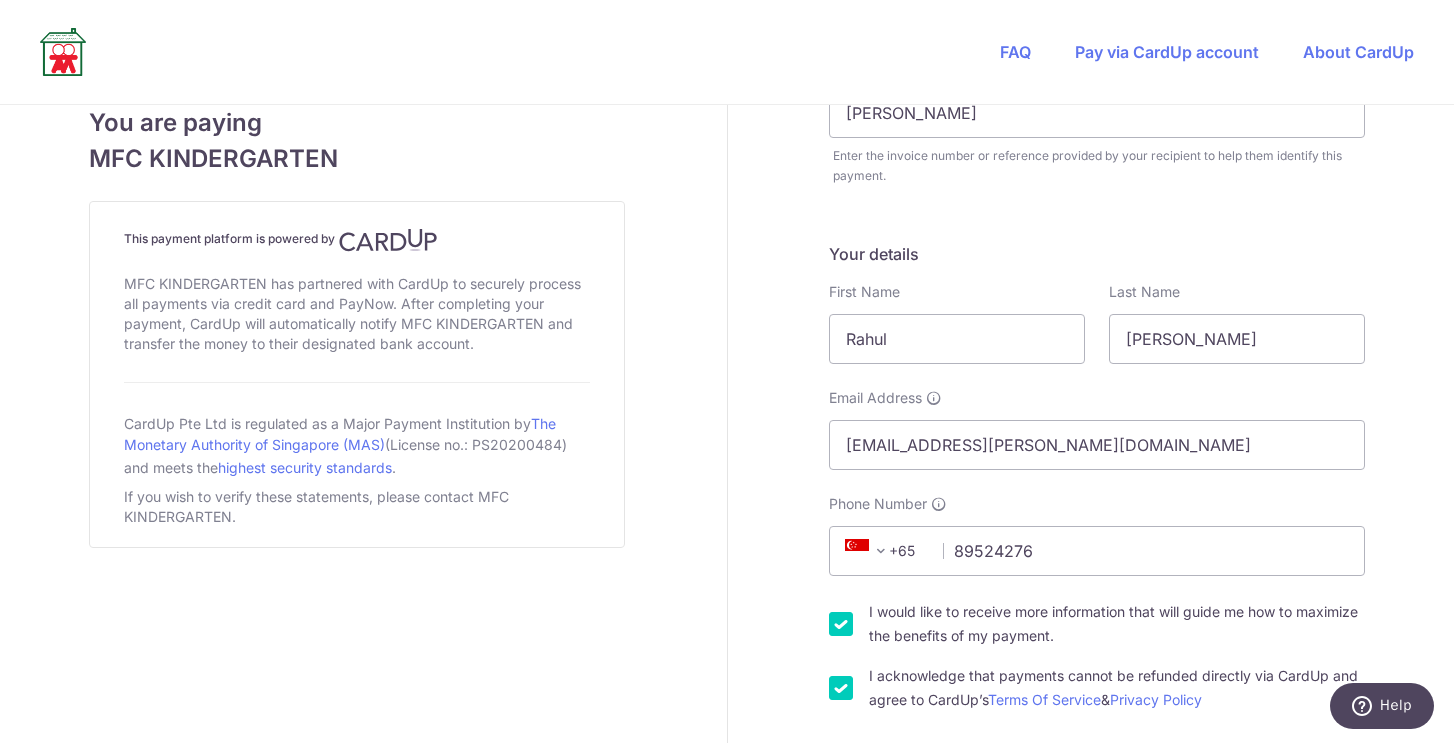 scroll, scrollTop: 0, scrollLeft: 0, axis: both 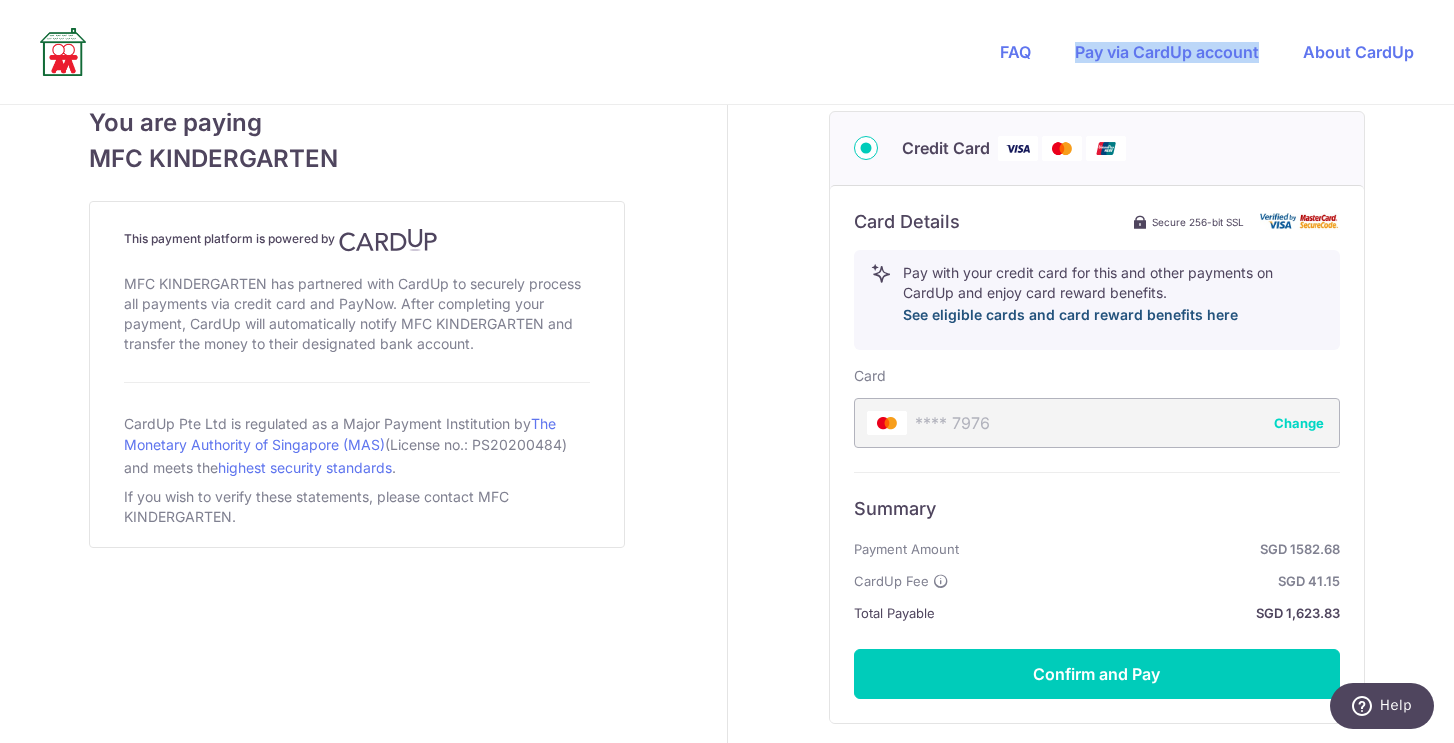 click on "See eligible cards and card reward benefits here" at bounding box center [1070, 314] 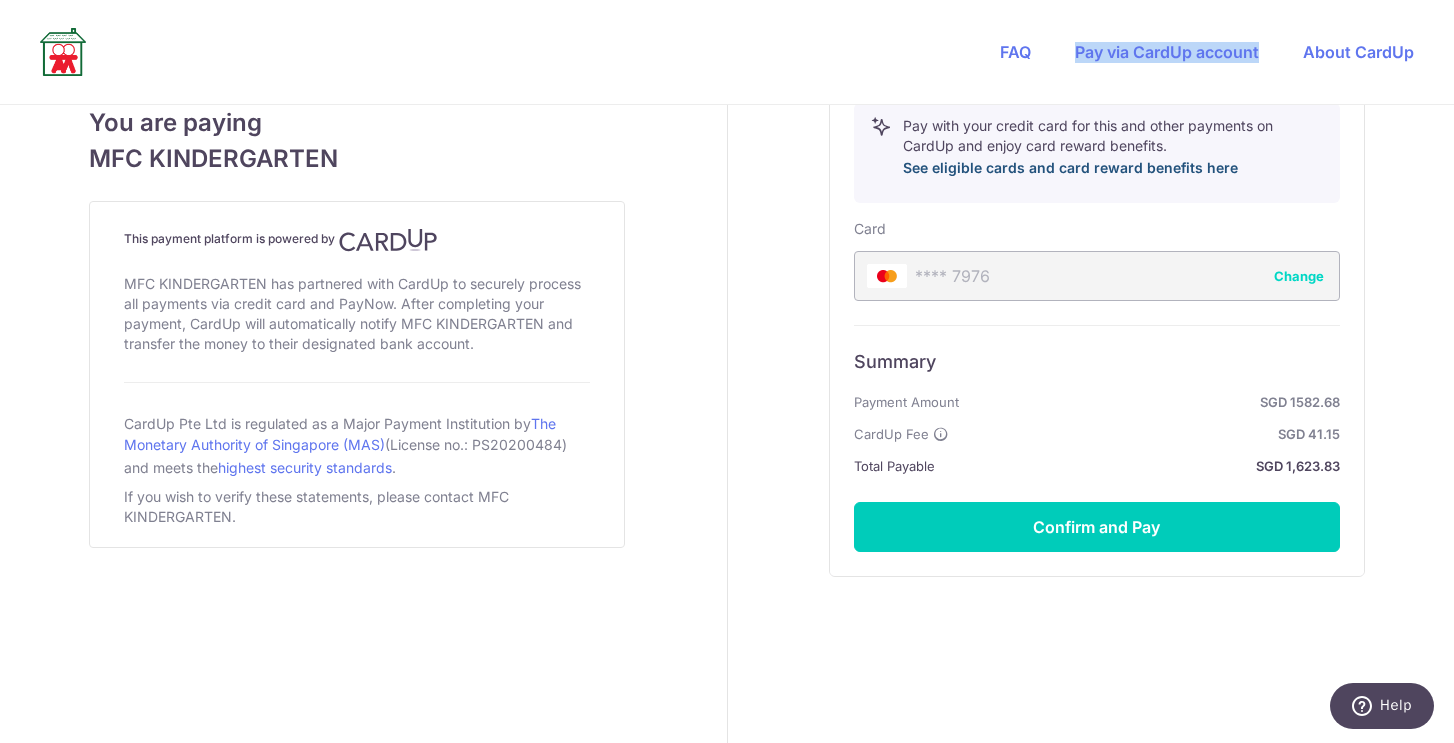 scroll, scrollTop: 1161, scrollLeft: 0, axis: vertical 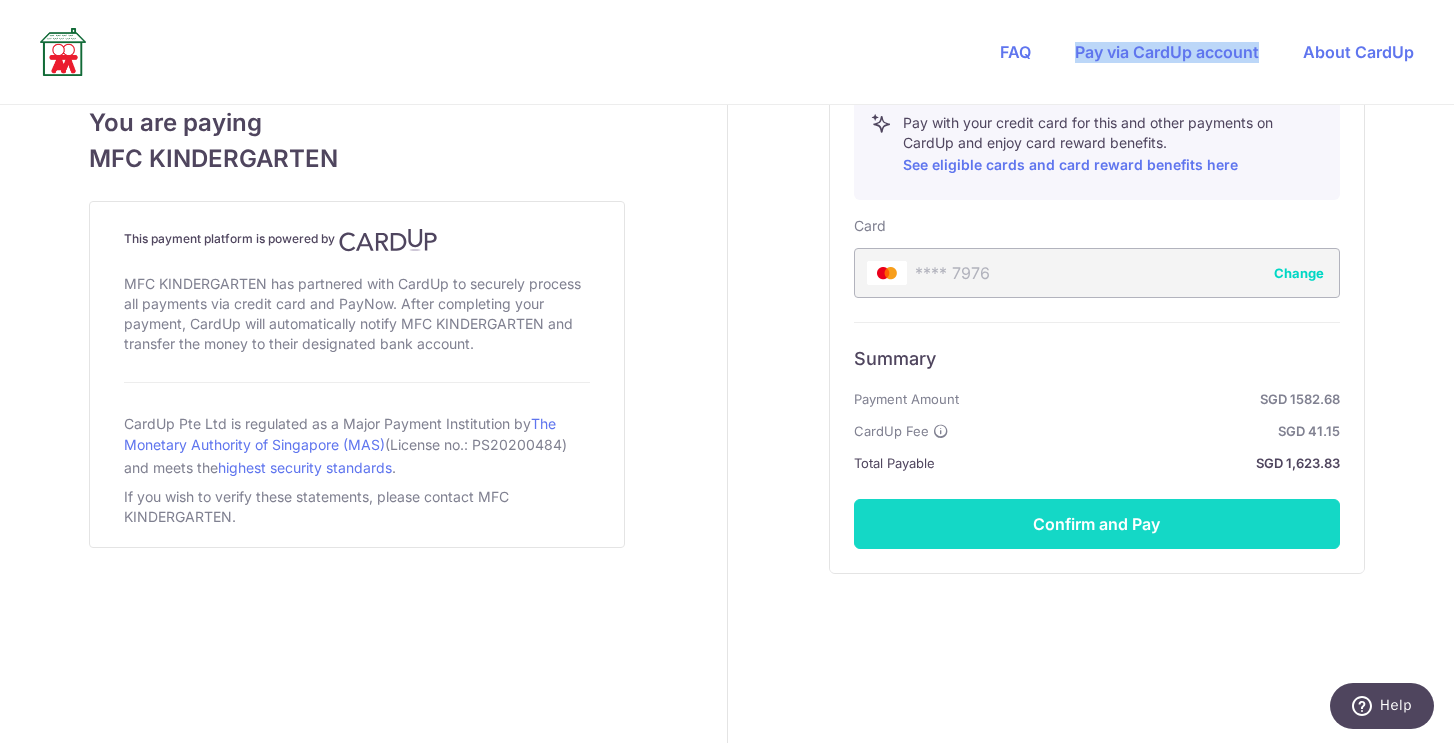 click on "Confirm and Pay" at bounding box center [1097, 524] 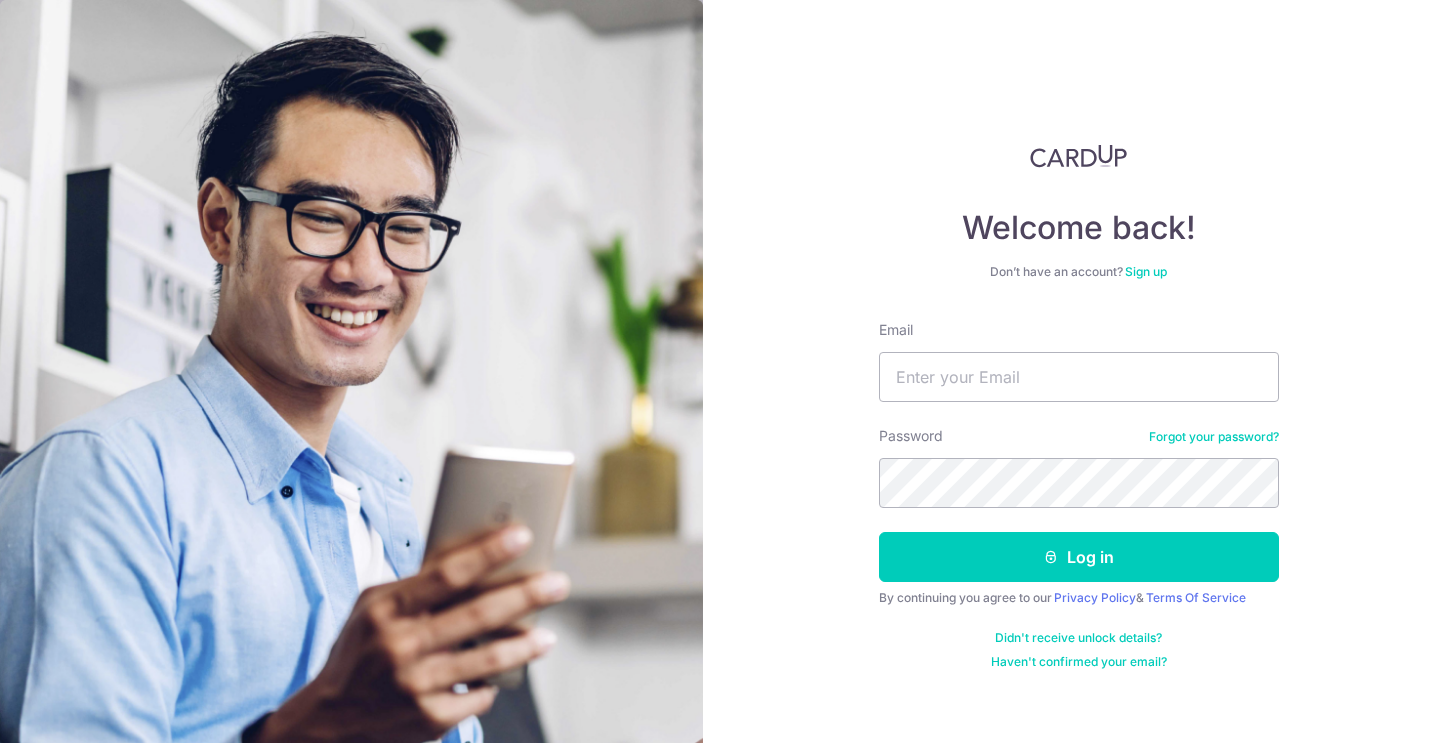 scroll, scrollTop: 0, scrollLeft: 0, axis: both 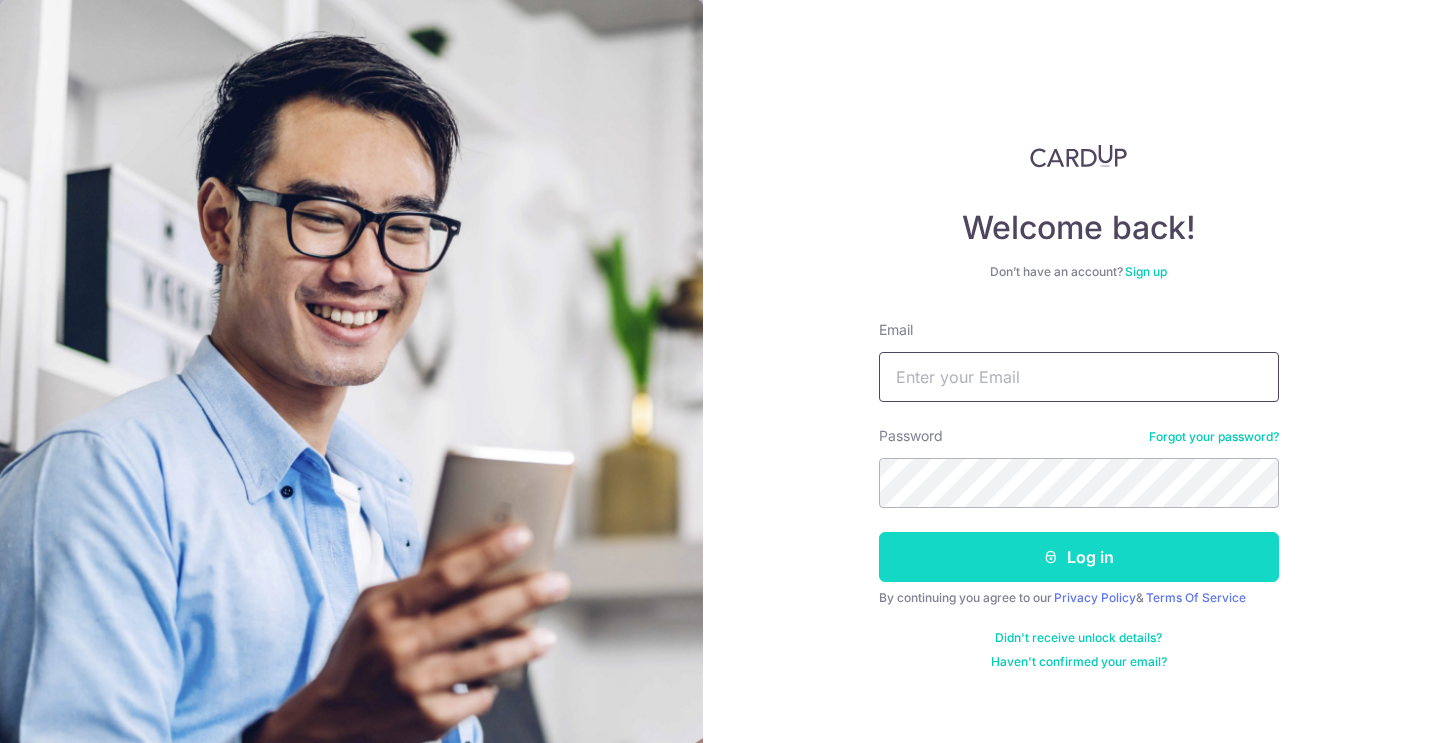 type on "[EMAIL_ADDRESS][PERSON_NAME][DOMAIN_NAME]" 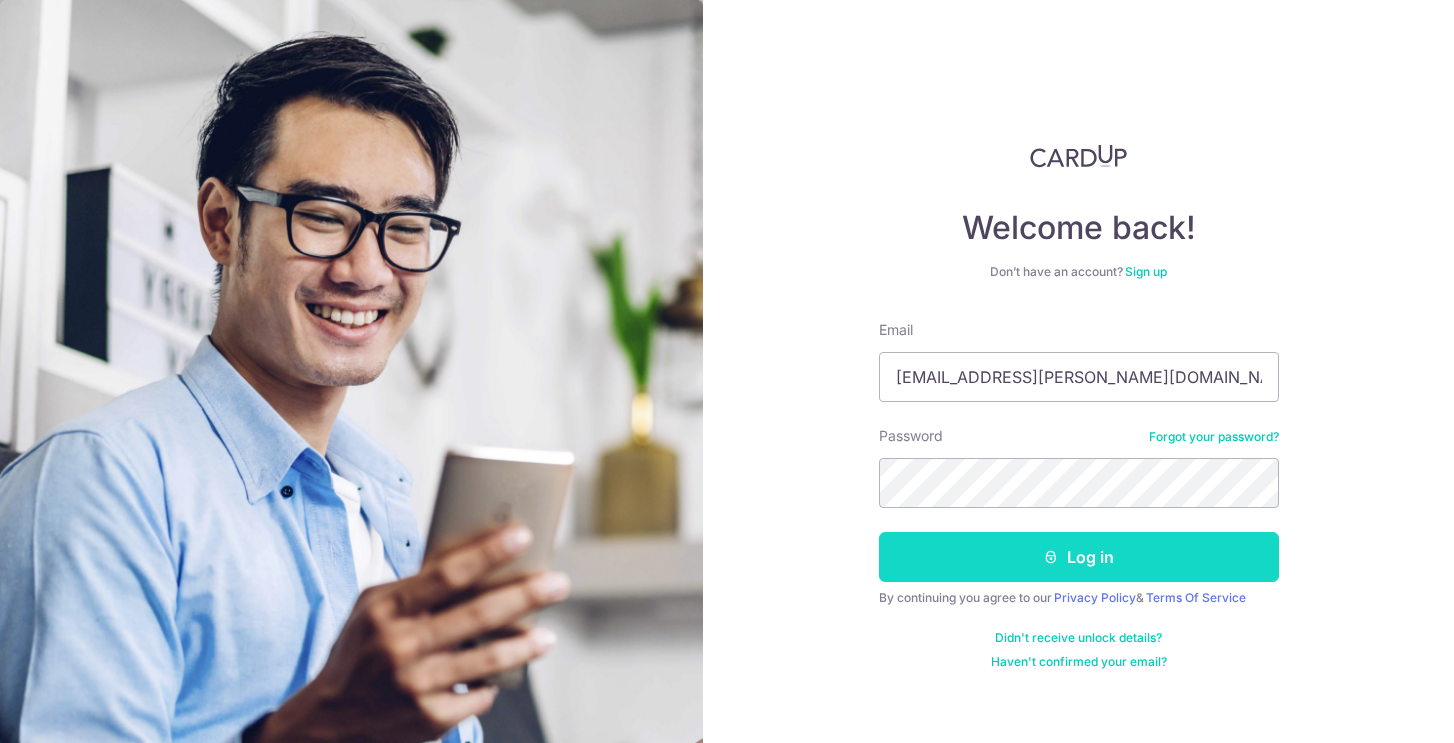 click on "Log in" at bounding box center (1079, 557) 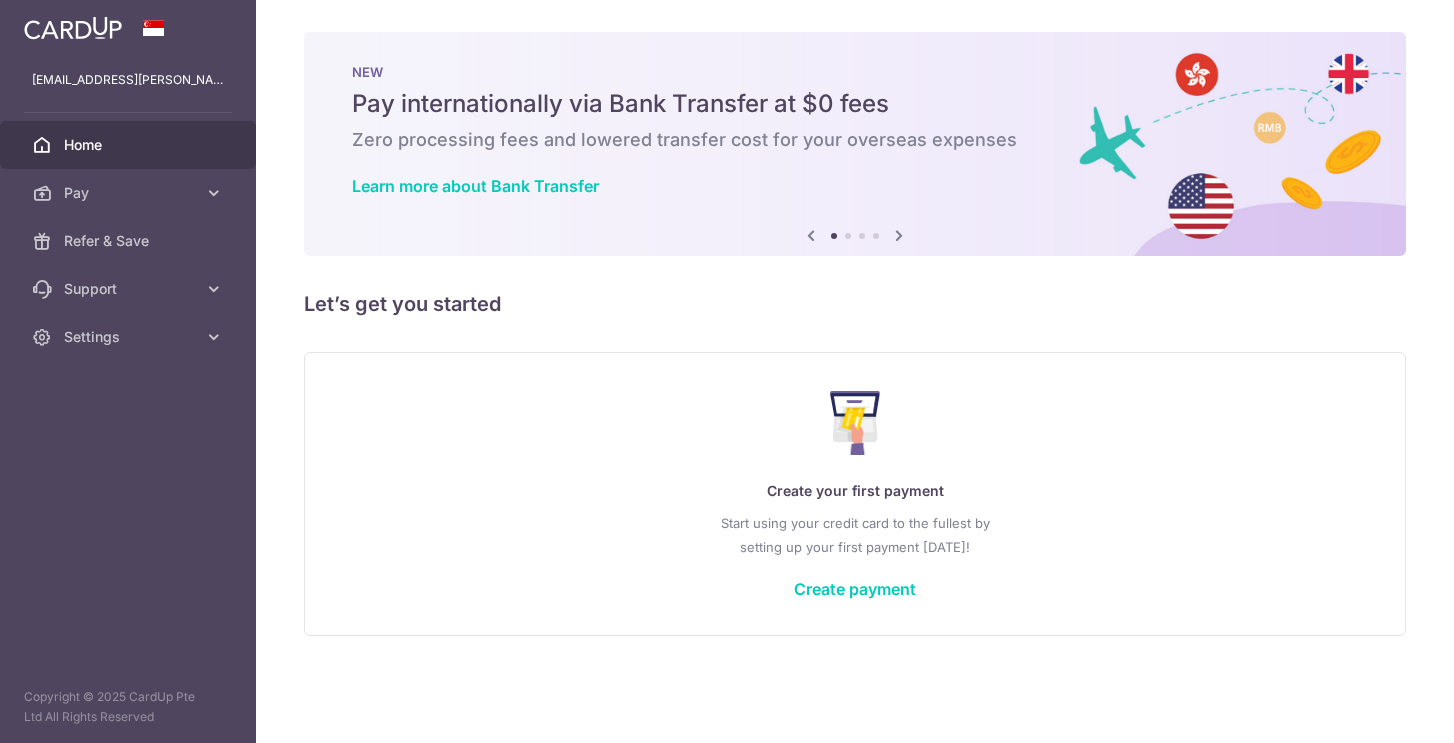 scroll, scrollTop: 0, scrollLeft: 0, axis: both 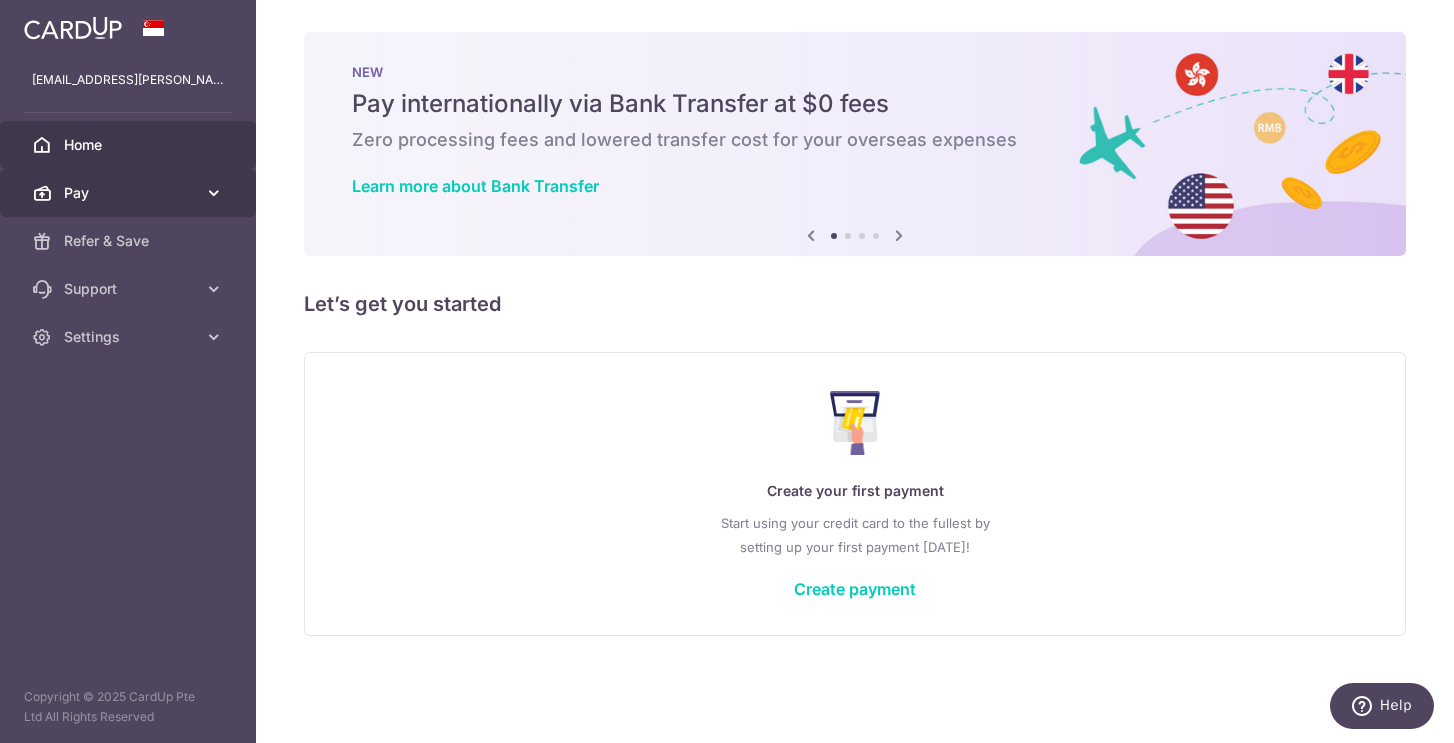 click at bounding box center (214, 193) 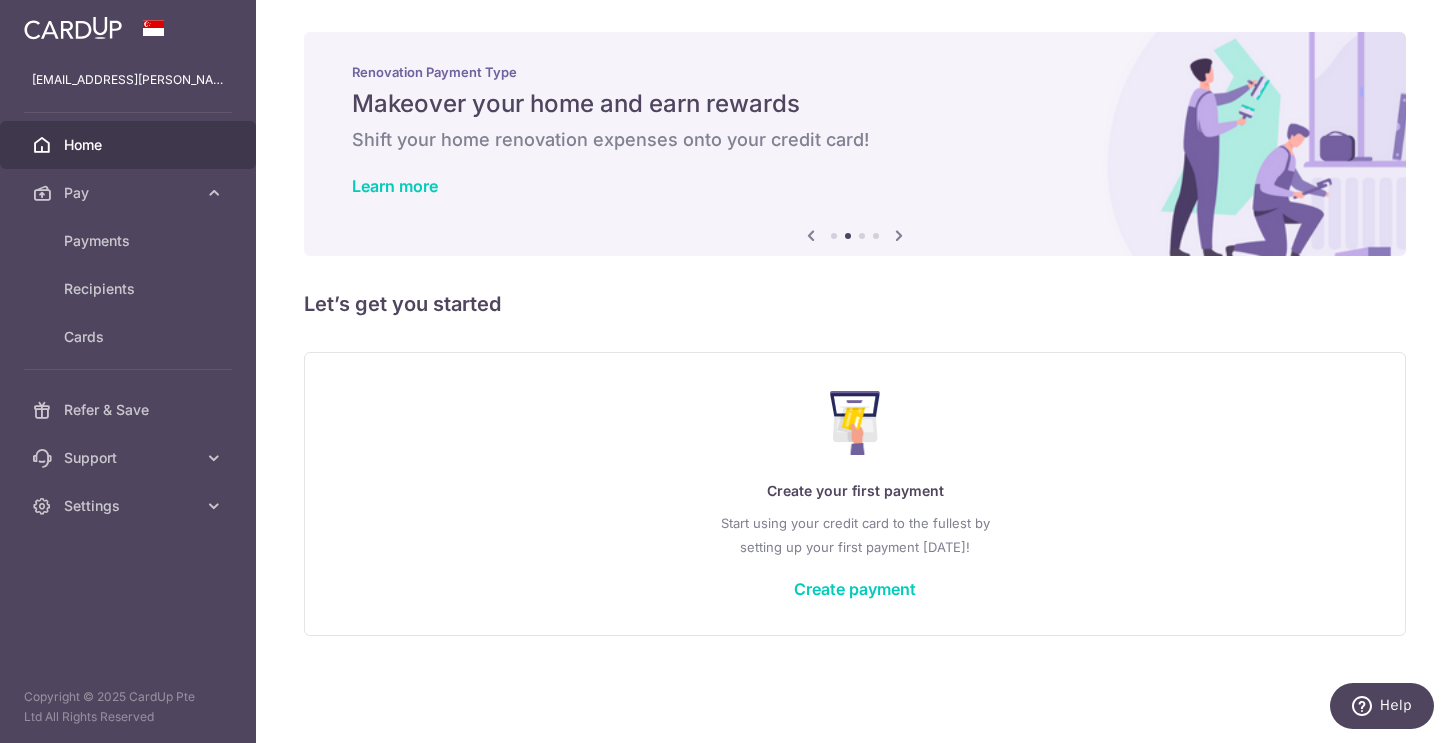 click at bounding box center [862, 236] 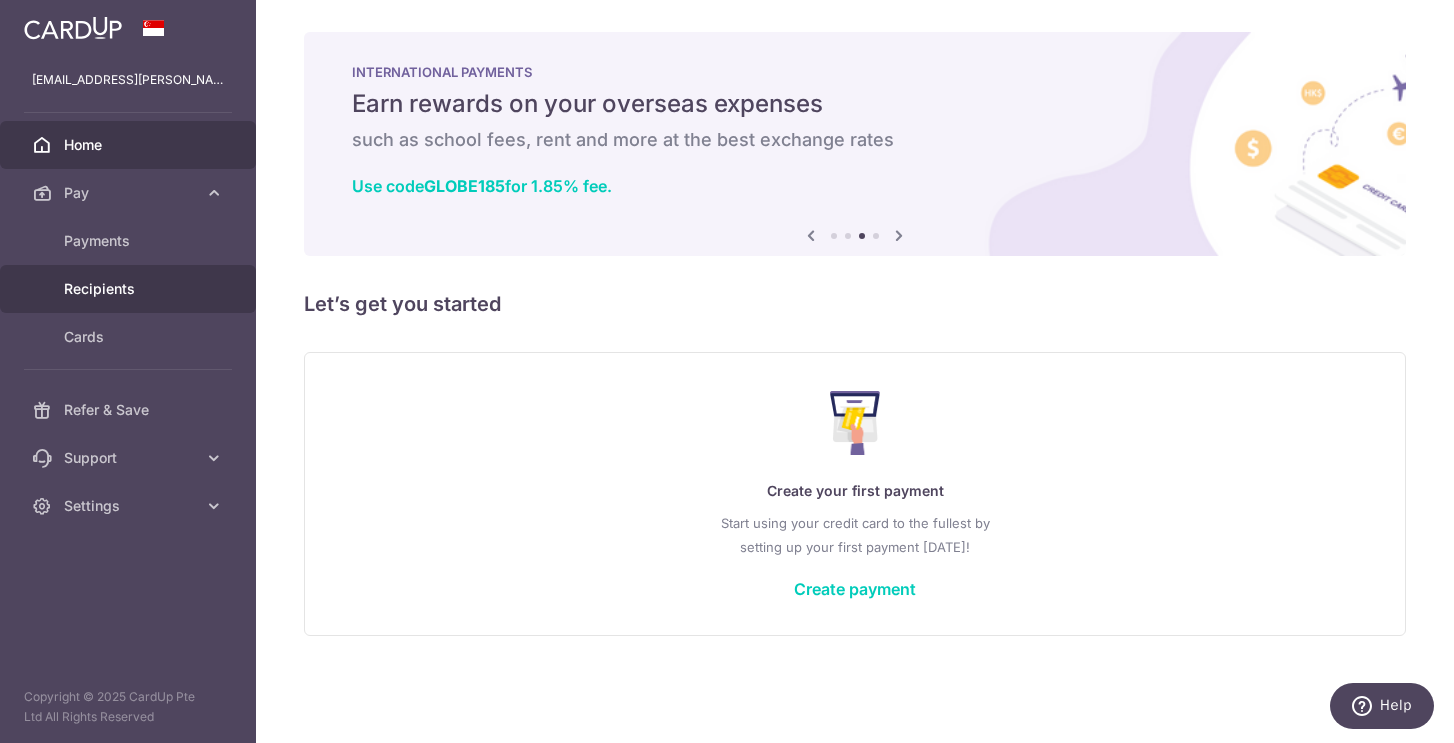 click on "Recipients" at bounding box center [130, 289] 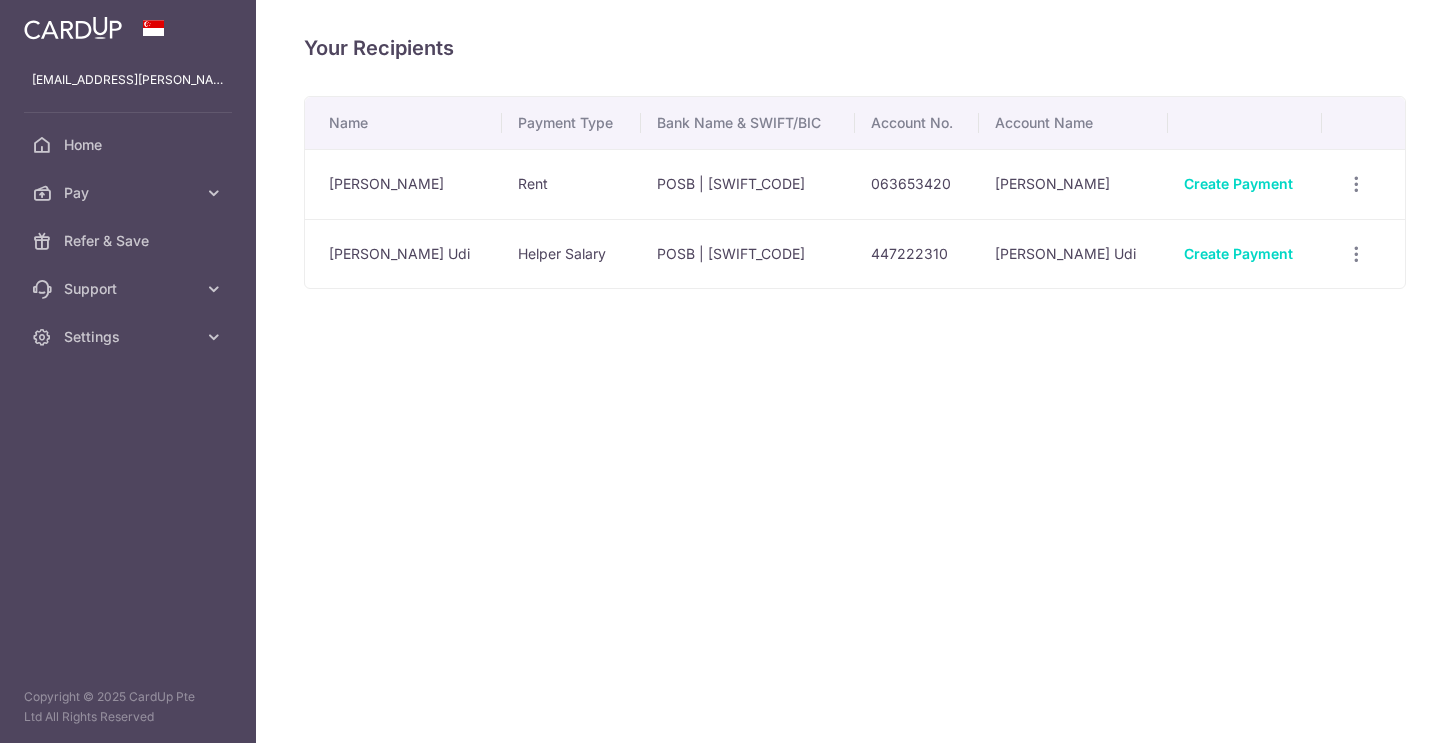 scroll, scrollTop: 0, scrollLeft: 0, axis: both 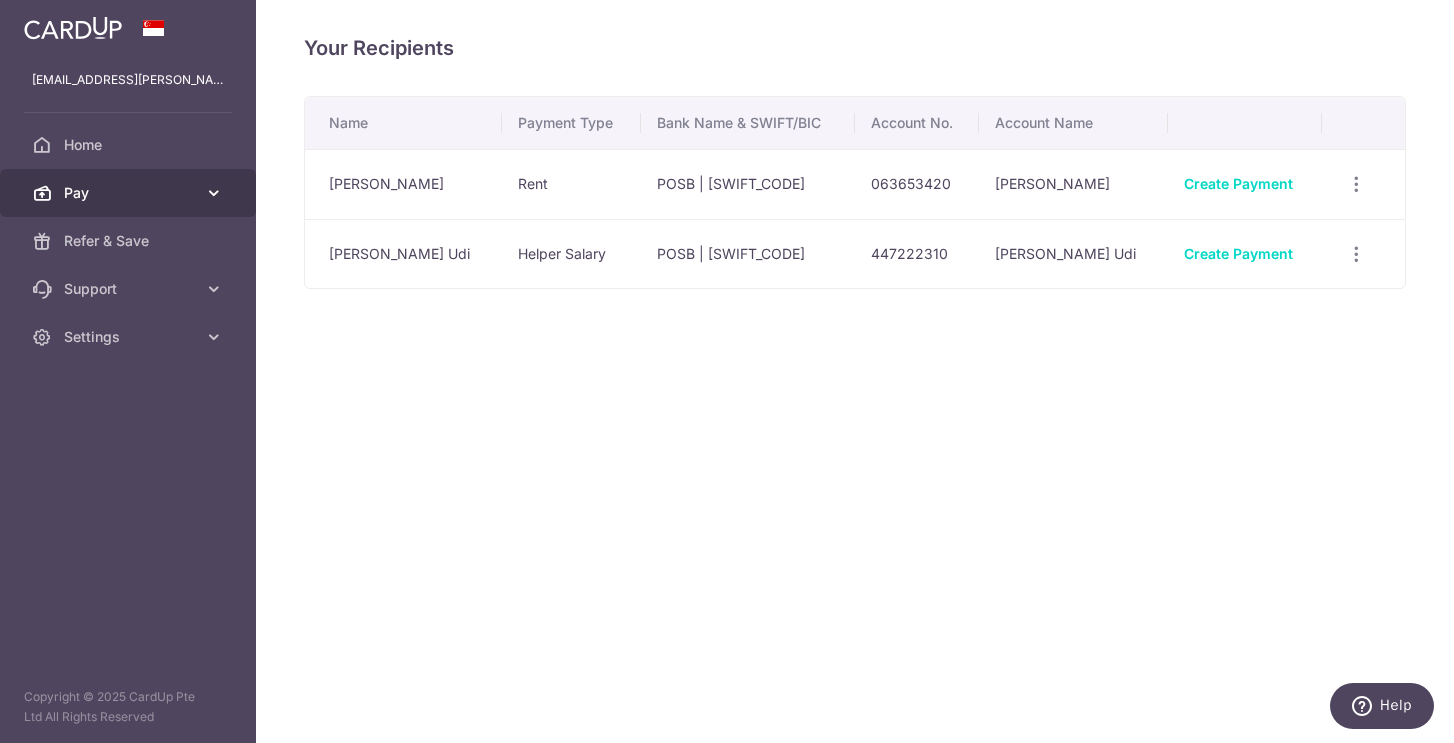 click on "Pay" at bounding box center [130, 193] 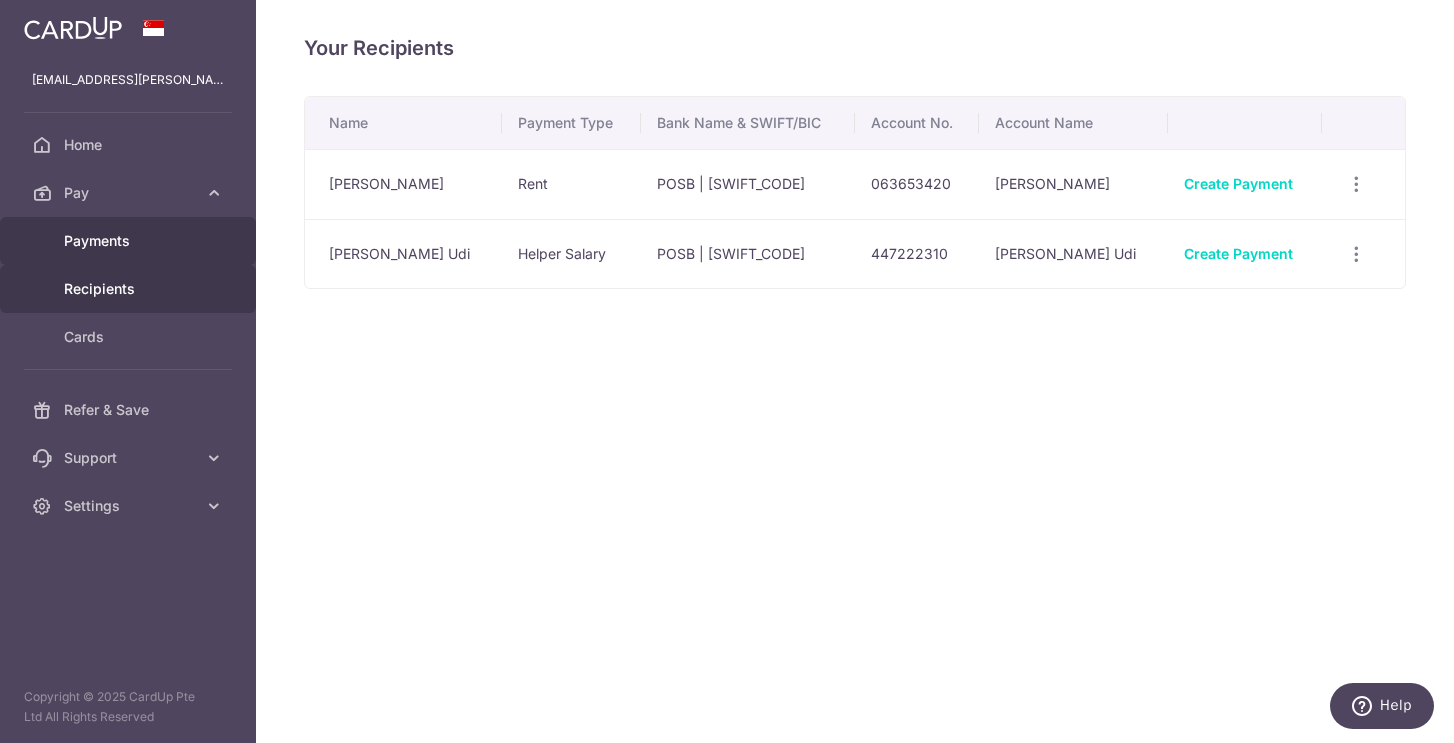 click on "Payments" at bounding box center [128, 241] 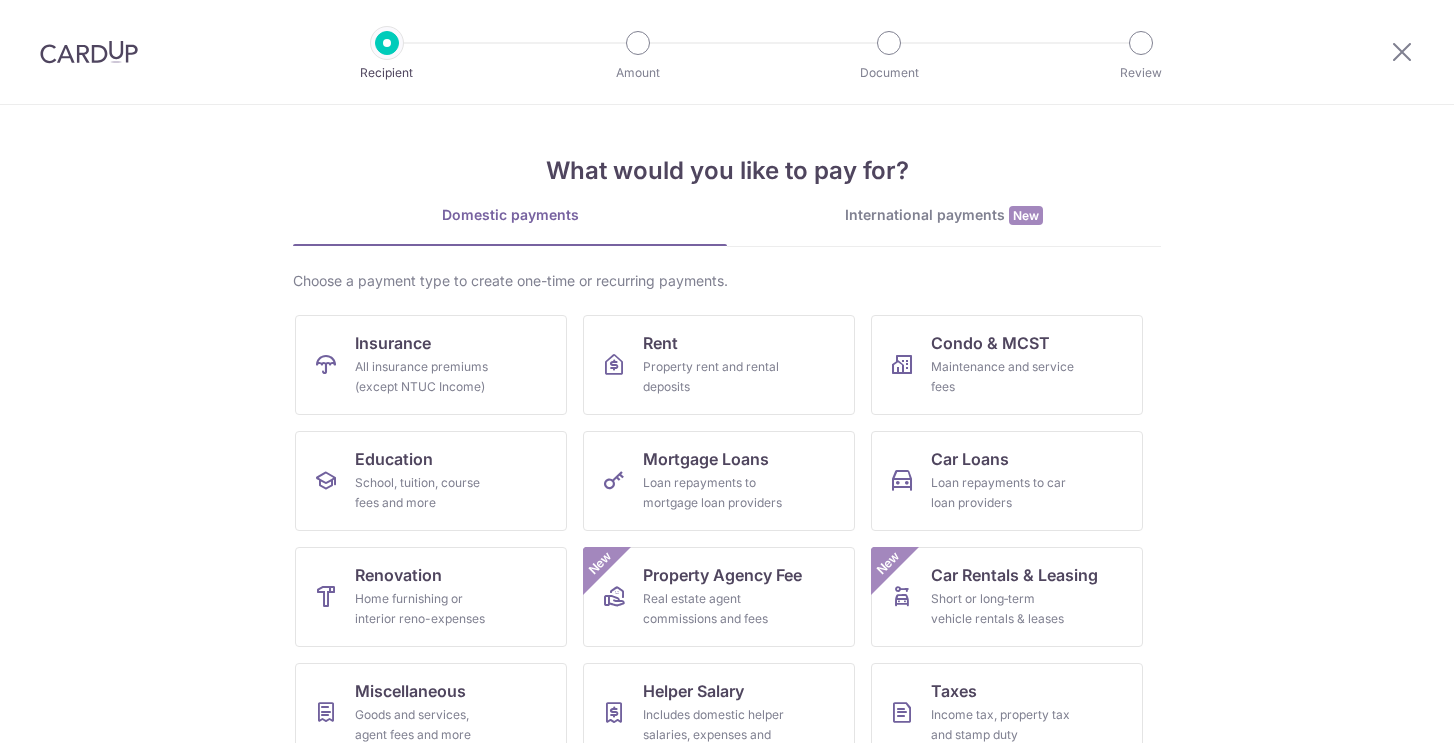 scroll, scrollTop: 0, scrollLeft: 0, axis: both 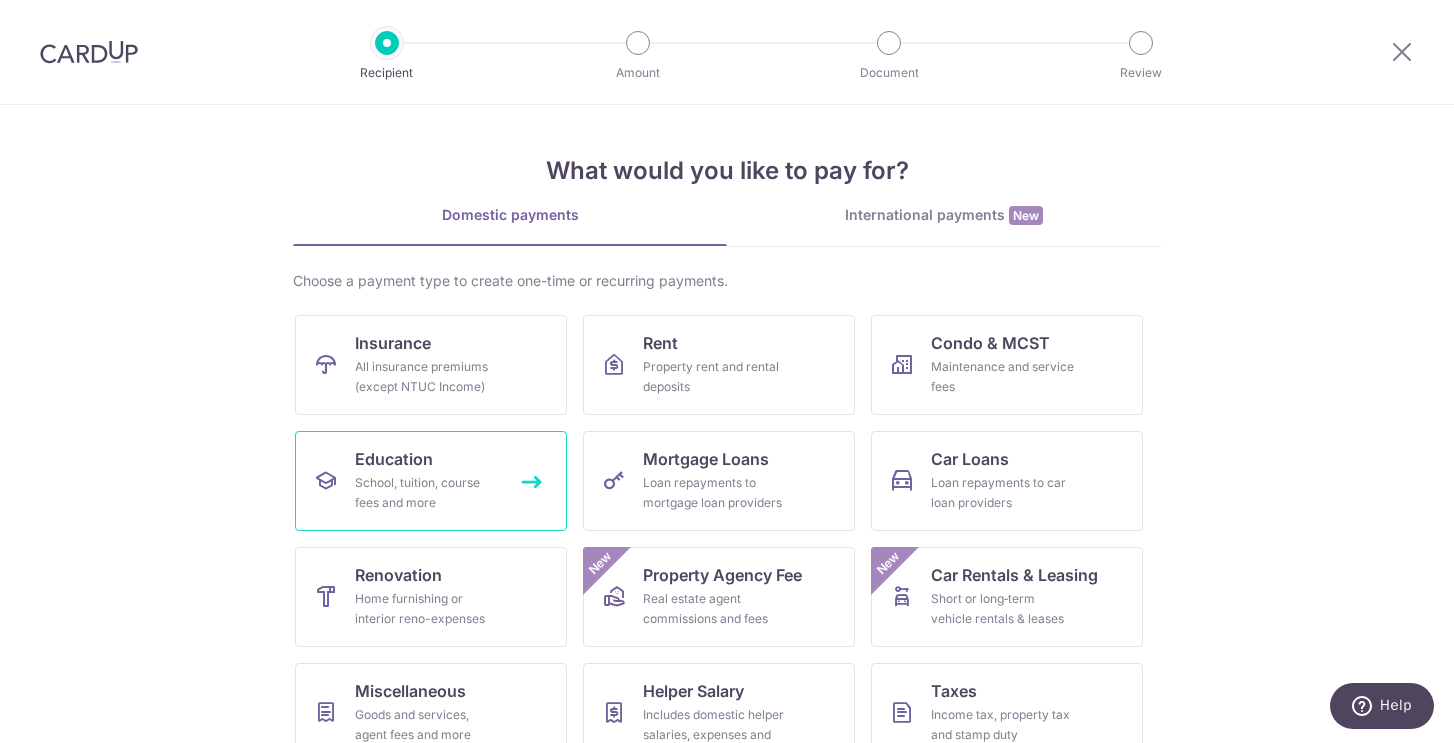 click on "School, tuition, course fees and more" at bounding box center [427, 493] 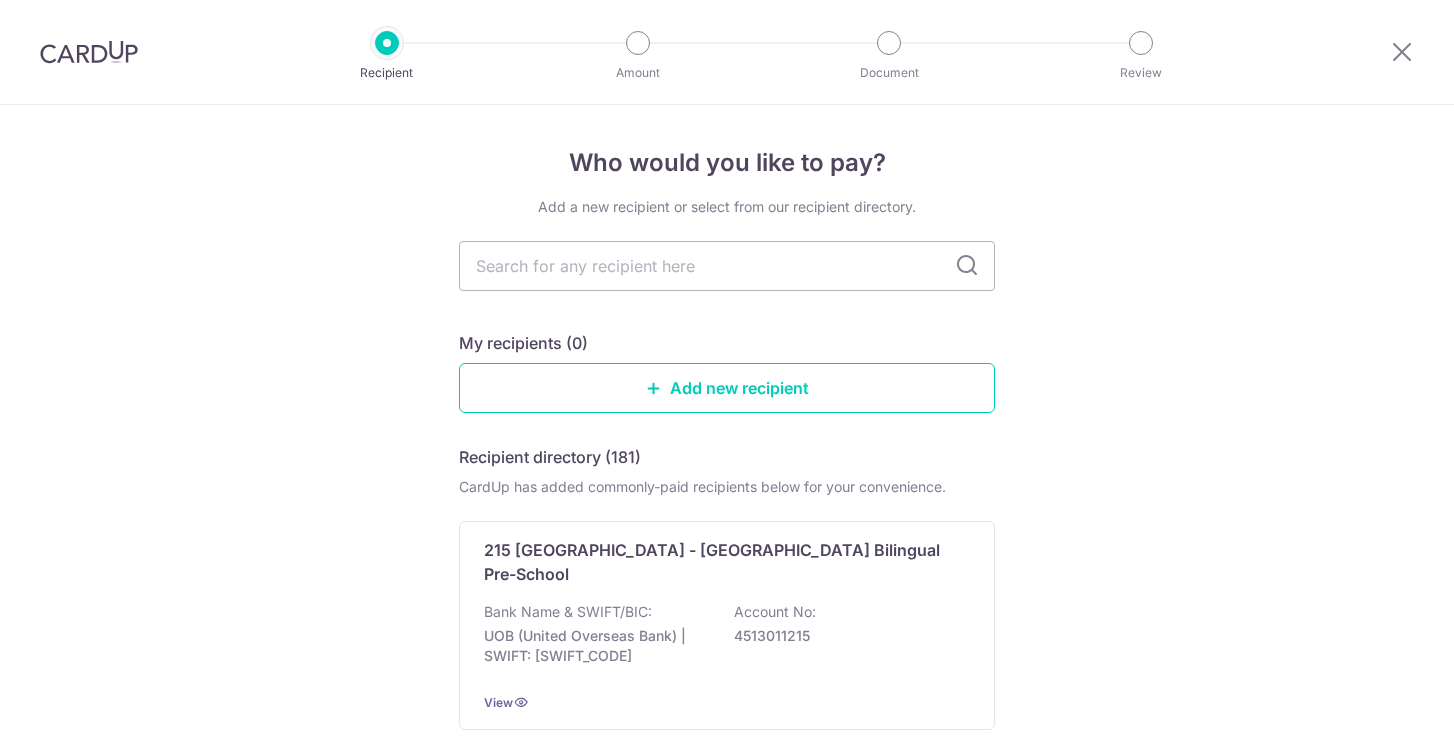 scroll, scrollTop: 0, scrollLeft: 0, axis: both 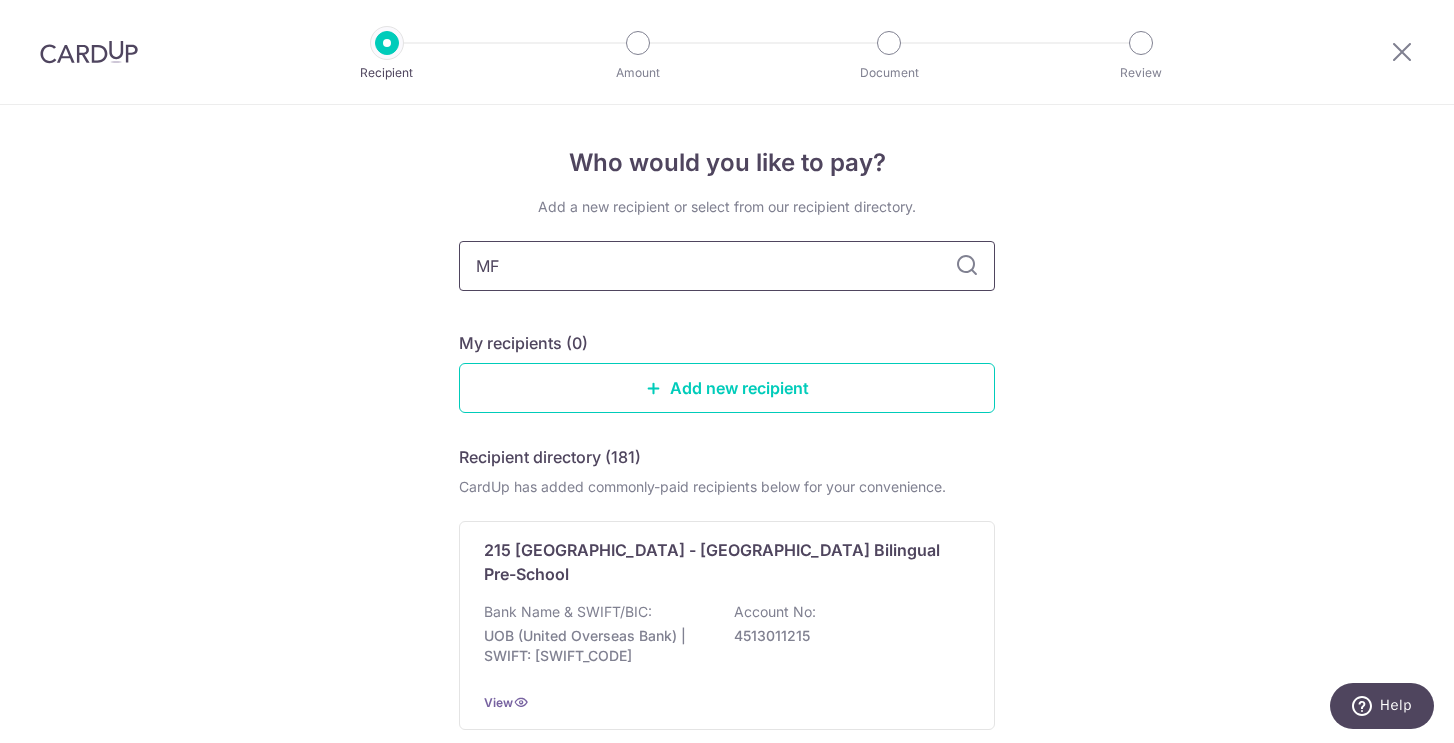 type on "MFC" 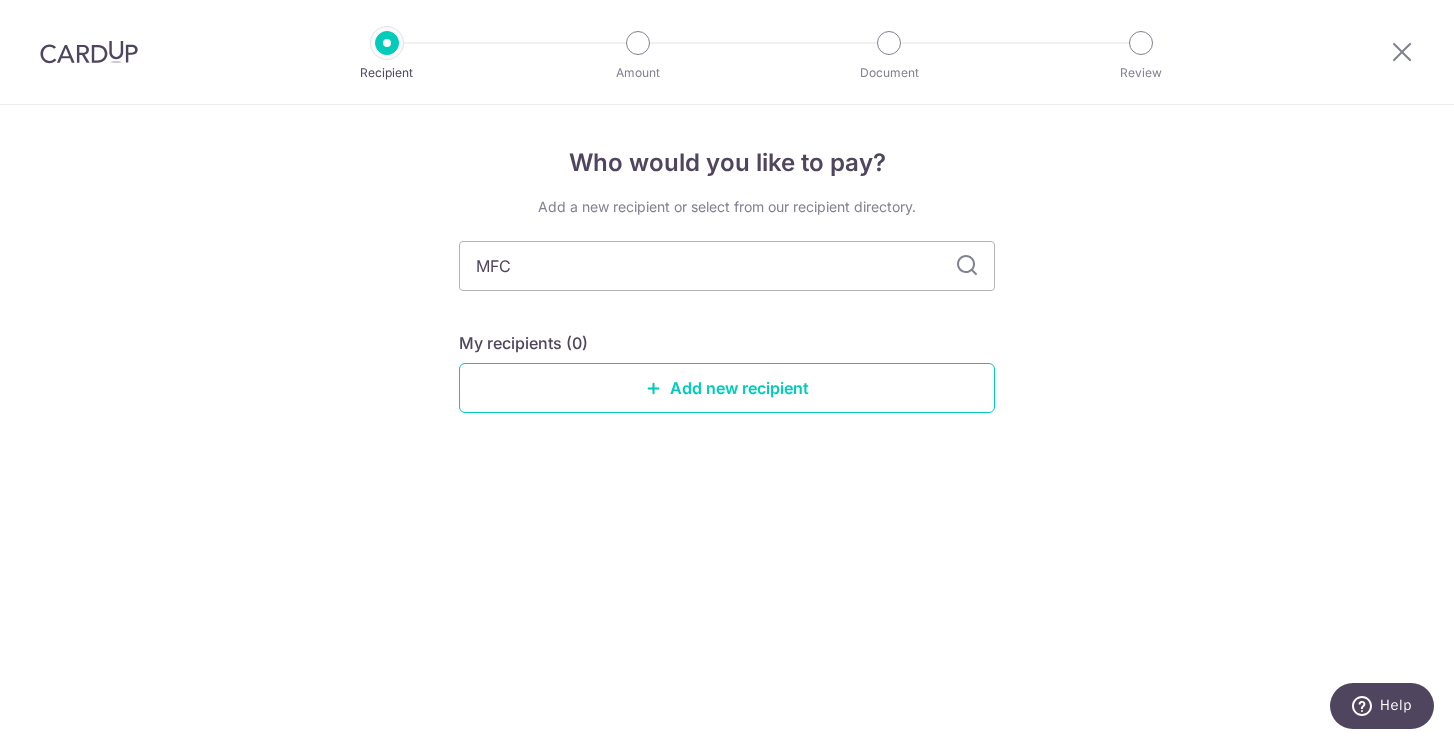 click at bounding box center (967, 266) 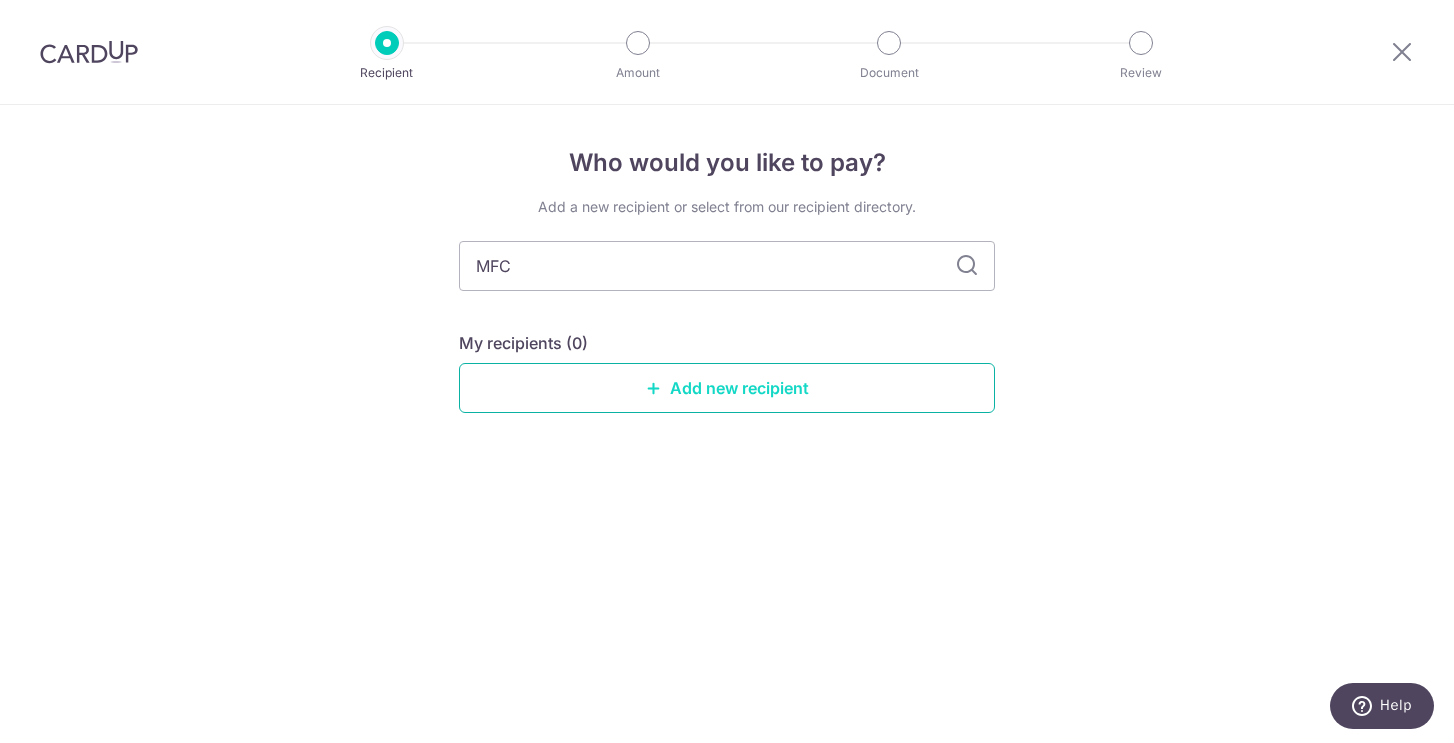 click on "Add new recipient" at bounding box center (727, 388) 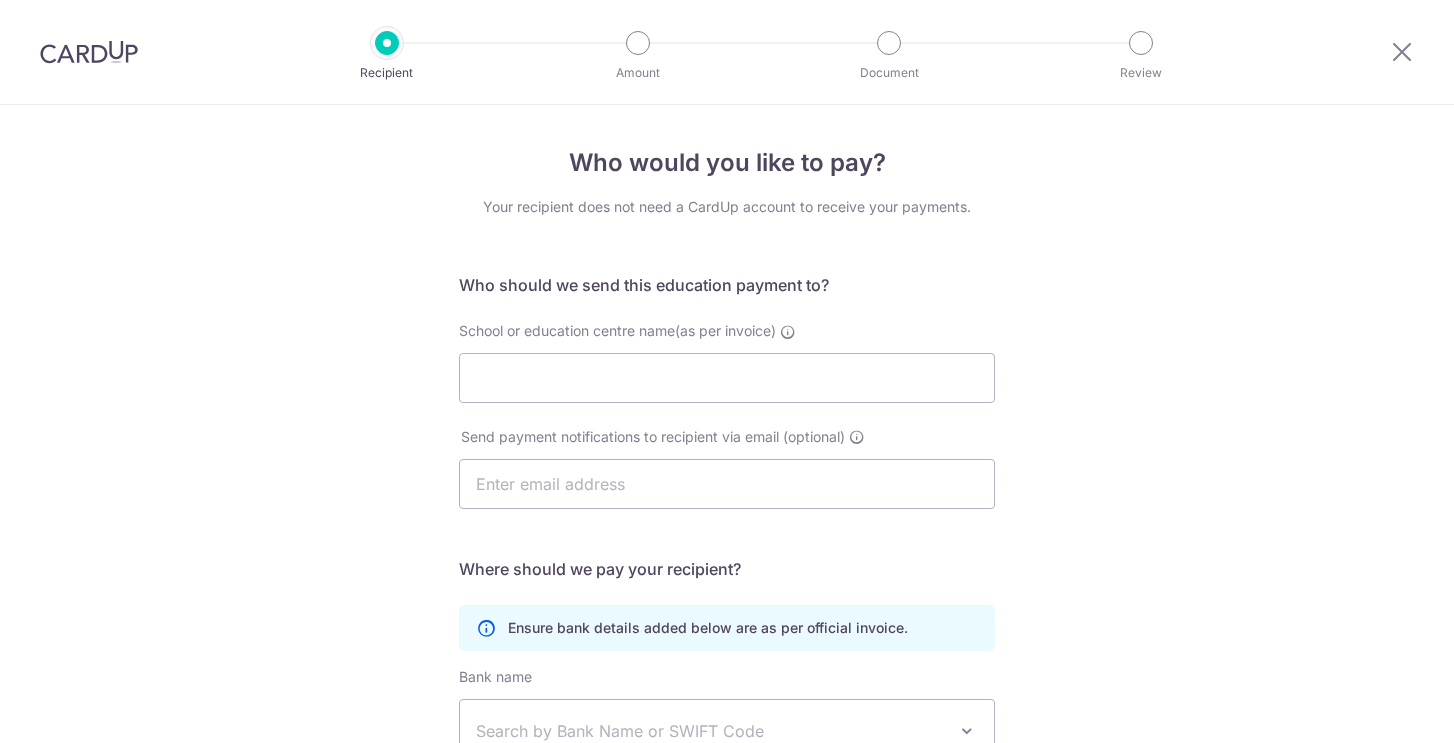 scroll, scrollTop: 0, scrollLeft: 0, axis: both 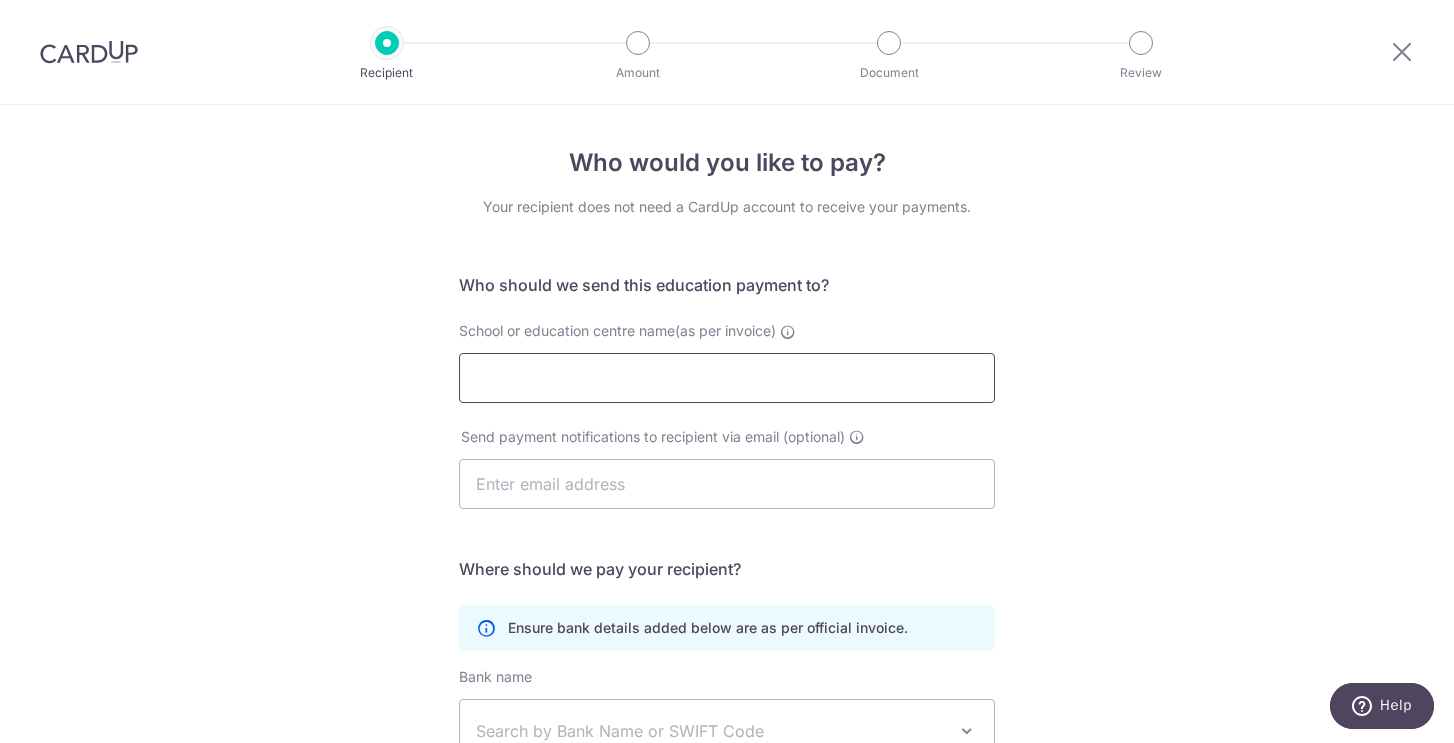 click on "School or education centre name(as per invoice)" at bounding box center (727, 378) 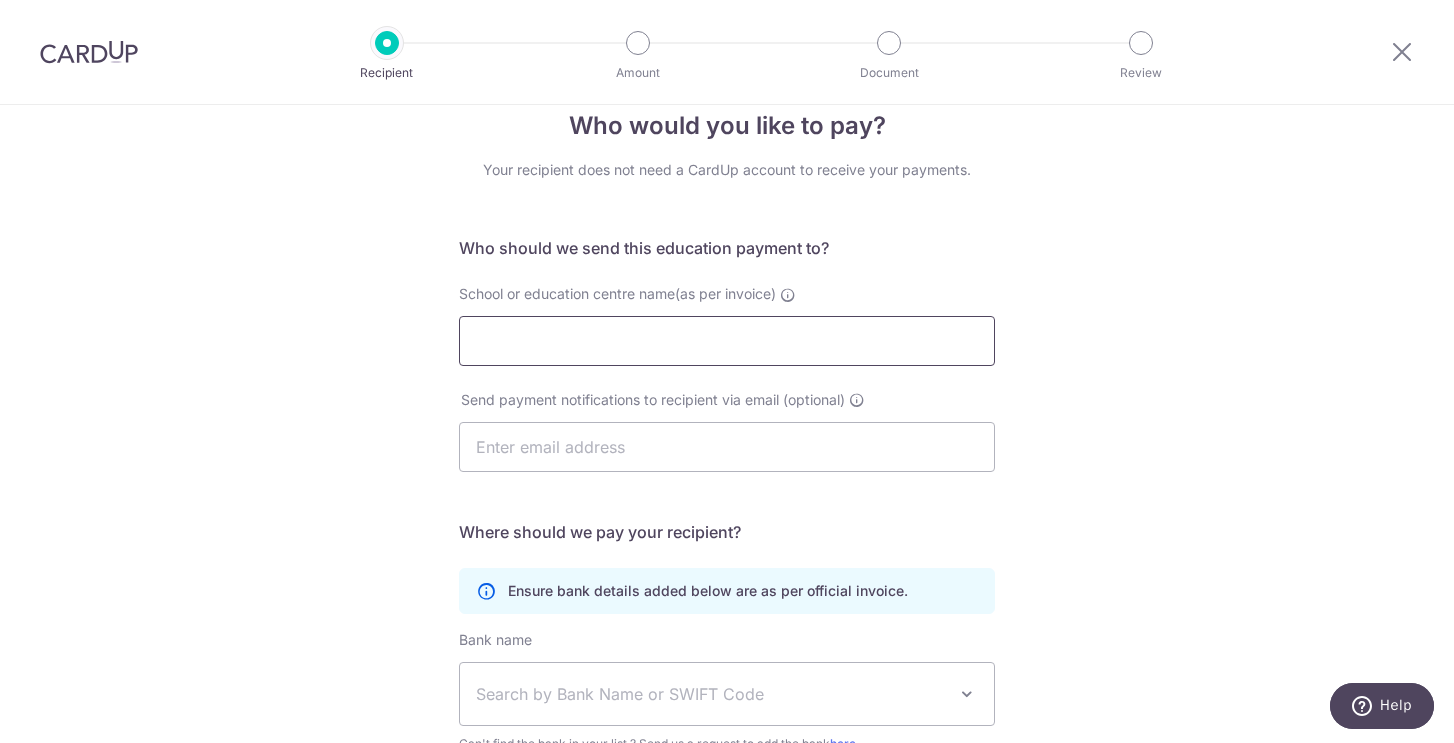 scroll, scrollTop: 0, scrollLeft: 0, axis: both 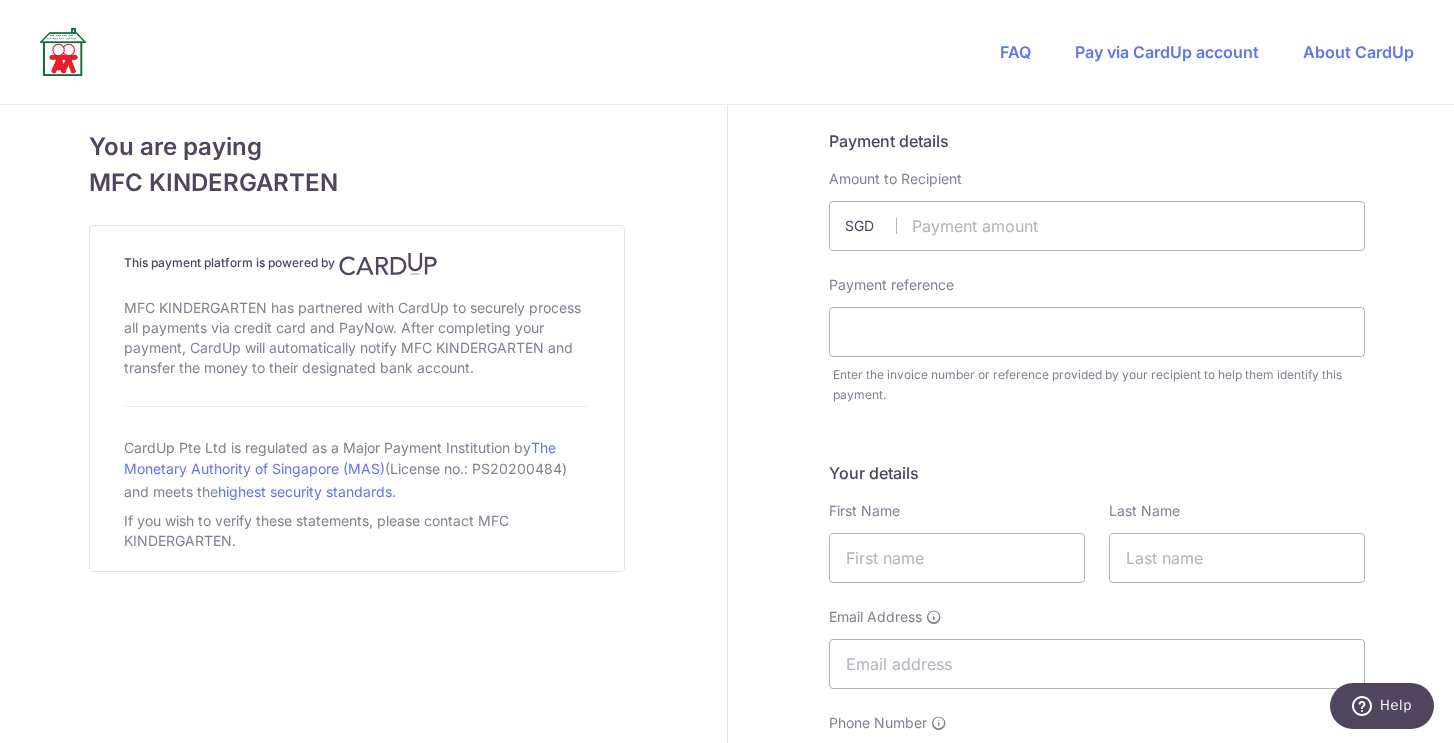 click on "MFC KINDERGARTEN has partnered with CardUp to securely process all payments via credit card and PayNow. After completing your payment, CardUp will automatically notify MFC KINDERGARTEN and transfer the money to their designated bank account." at bounding box center (357, 338) 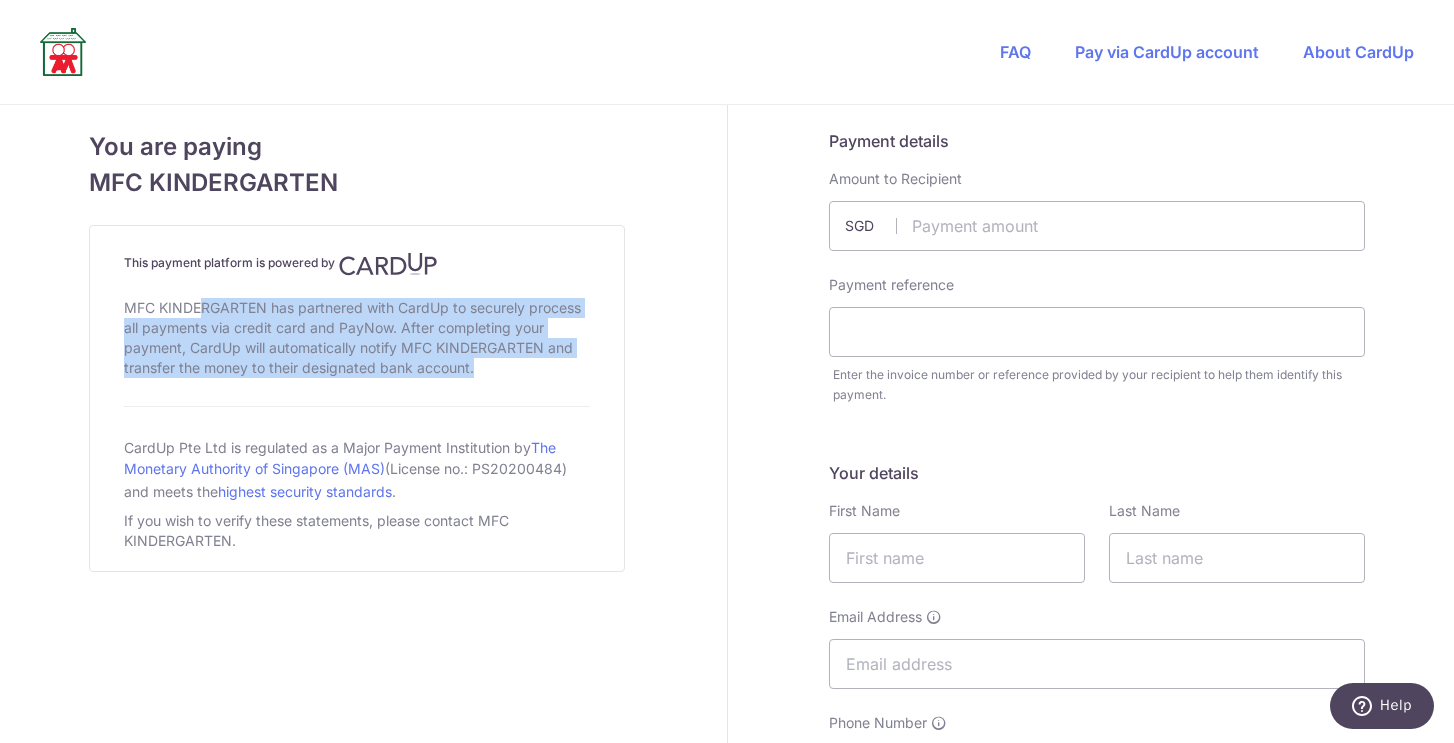 click on "MFC KINDERGARTEN has partnered with CardUp to securely process all payments via credit card and PayNow. After completing your payment, CardUp will automatically notify MFC KINDERGARTEN and transfer the money to their designated bank account." at bounding box center (357, 338) 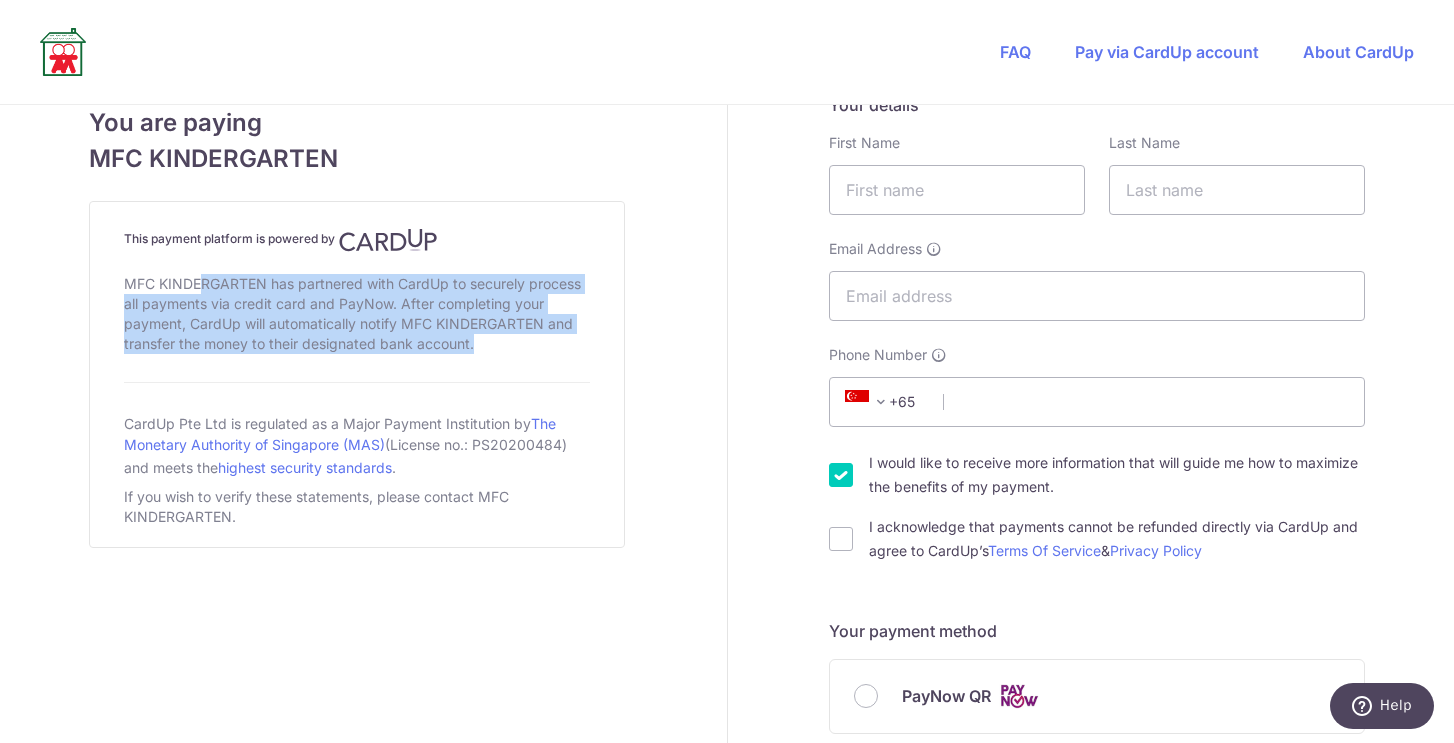 scroll, scrollTop: 0, scrollLeft: 0, axis: both 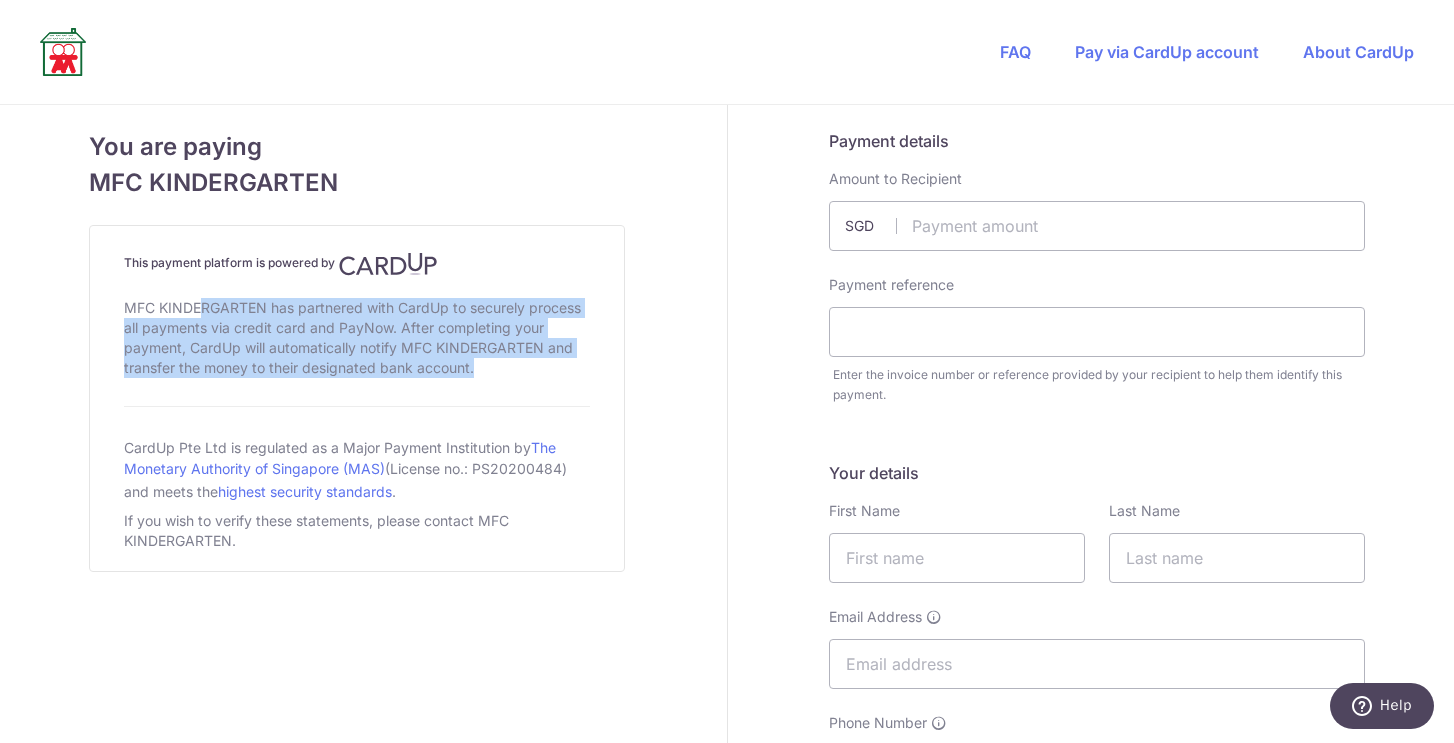 click on "You are paying
MFC KINDERGARTEN
This payment platform is powered by
MFC KINDERGARTEN has partnered with CardUp to securely process all payments via credit card and PayNow. After completing your payment, CardUp will automatically notify MFC KINDERGARTEN and transfer the money to their designated bank account.
CardUp Pte Ltd is regulated as a Major Payment Institution by  The Monetary Authority of Singapore (MAS)  (License no.: PS20200484) and meets the  highest security standards .
If you wish to verify these statements, please contact MFC KINDERGARTEN." at bounding box center [357, 1075] 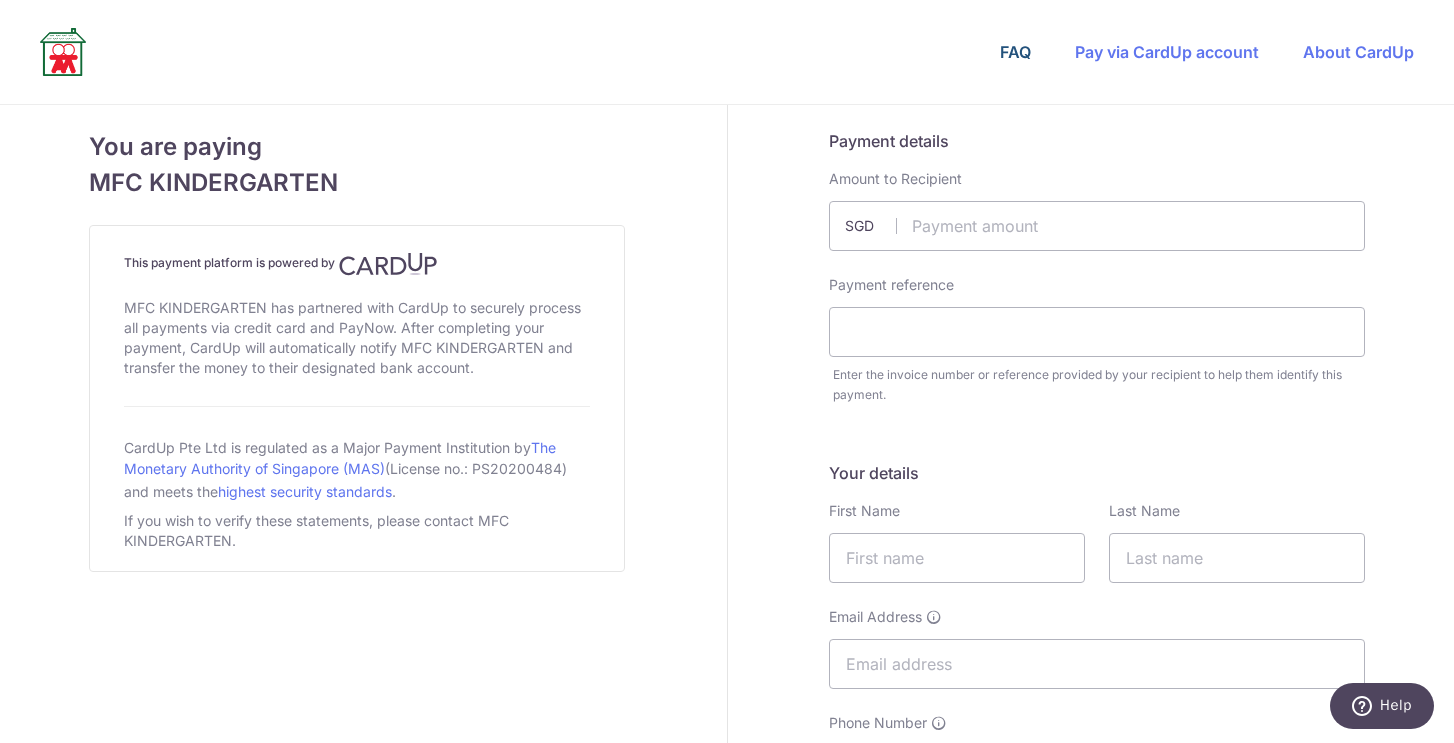 click on "FAQ" at bounding box center (1015, 52) 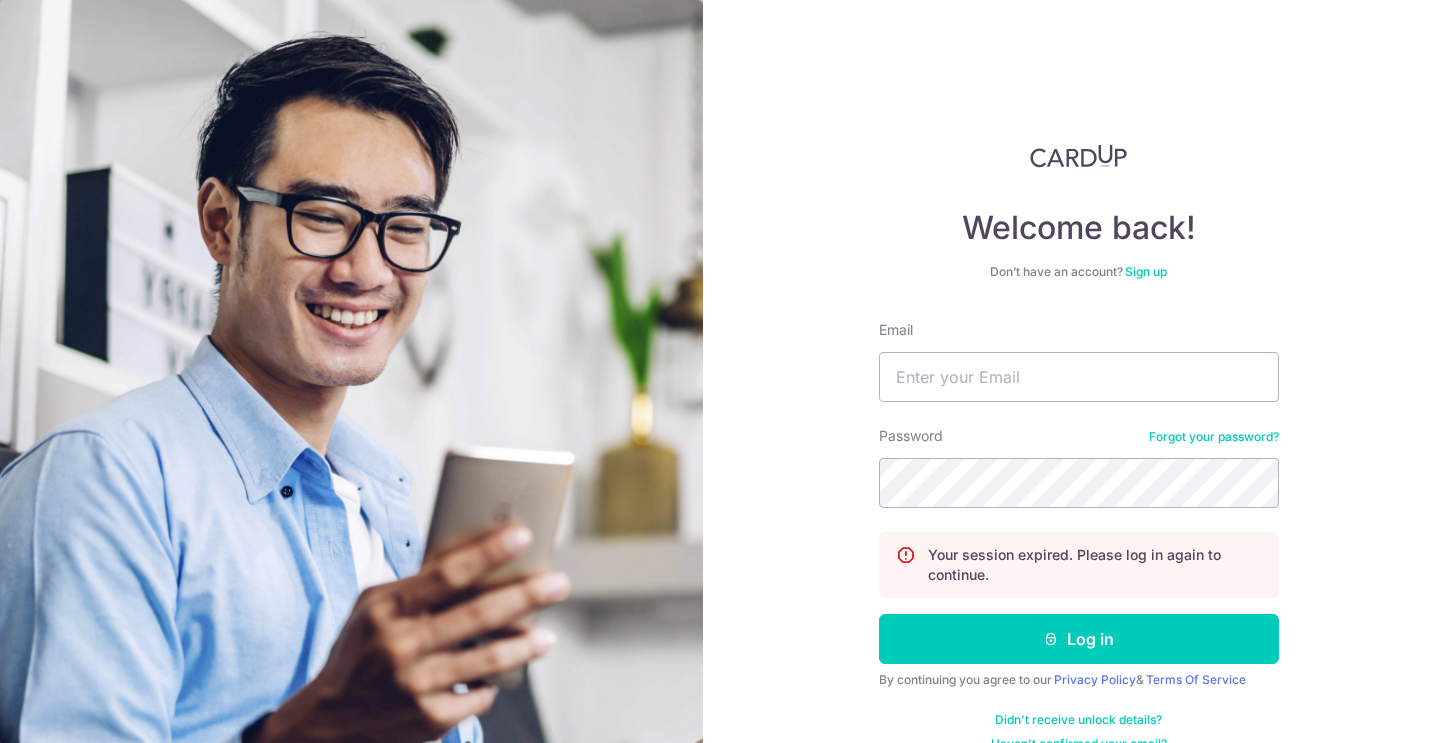 scroll, scrollTop: 0, scrollLeft: 0, axis: both 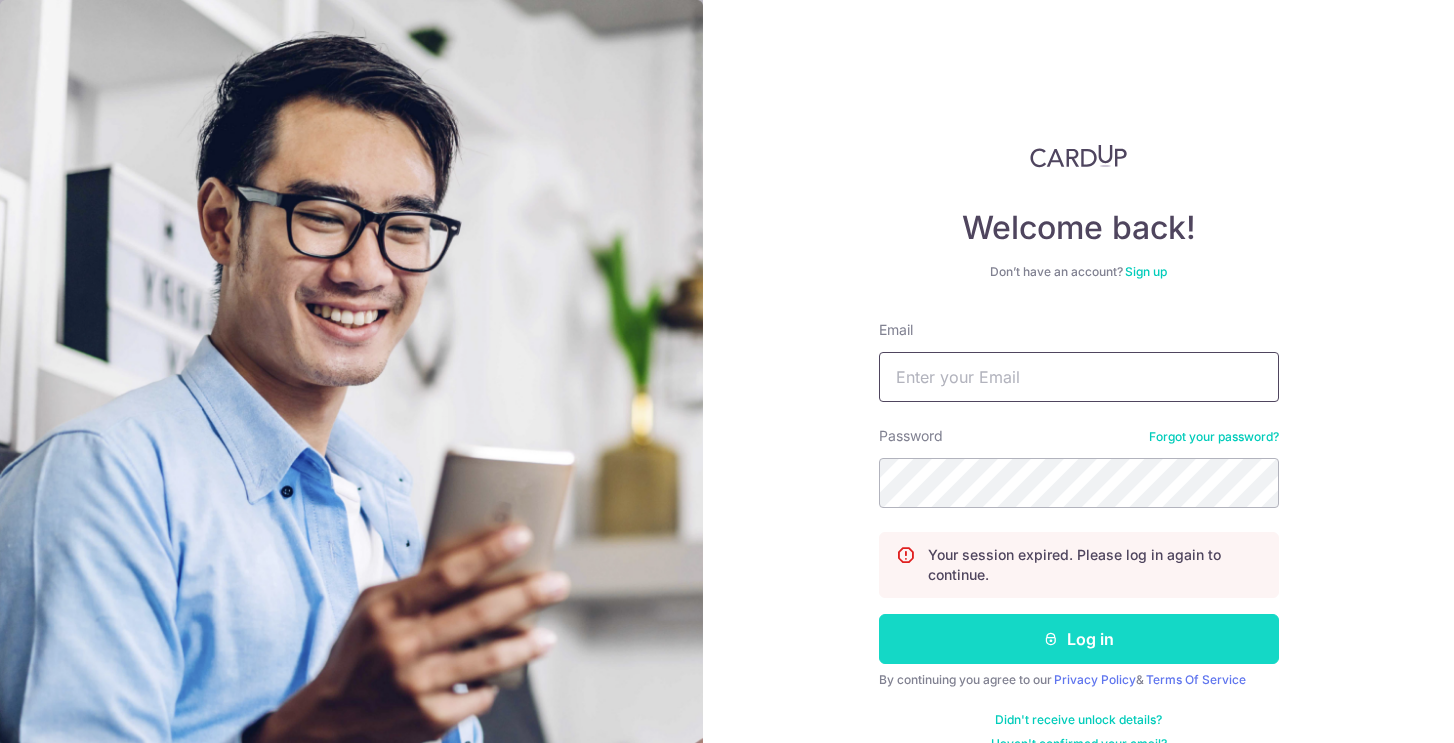 type on "[EMAIL_ADDRESS][PERSON_NAME][DOMAIN_NAME]" 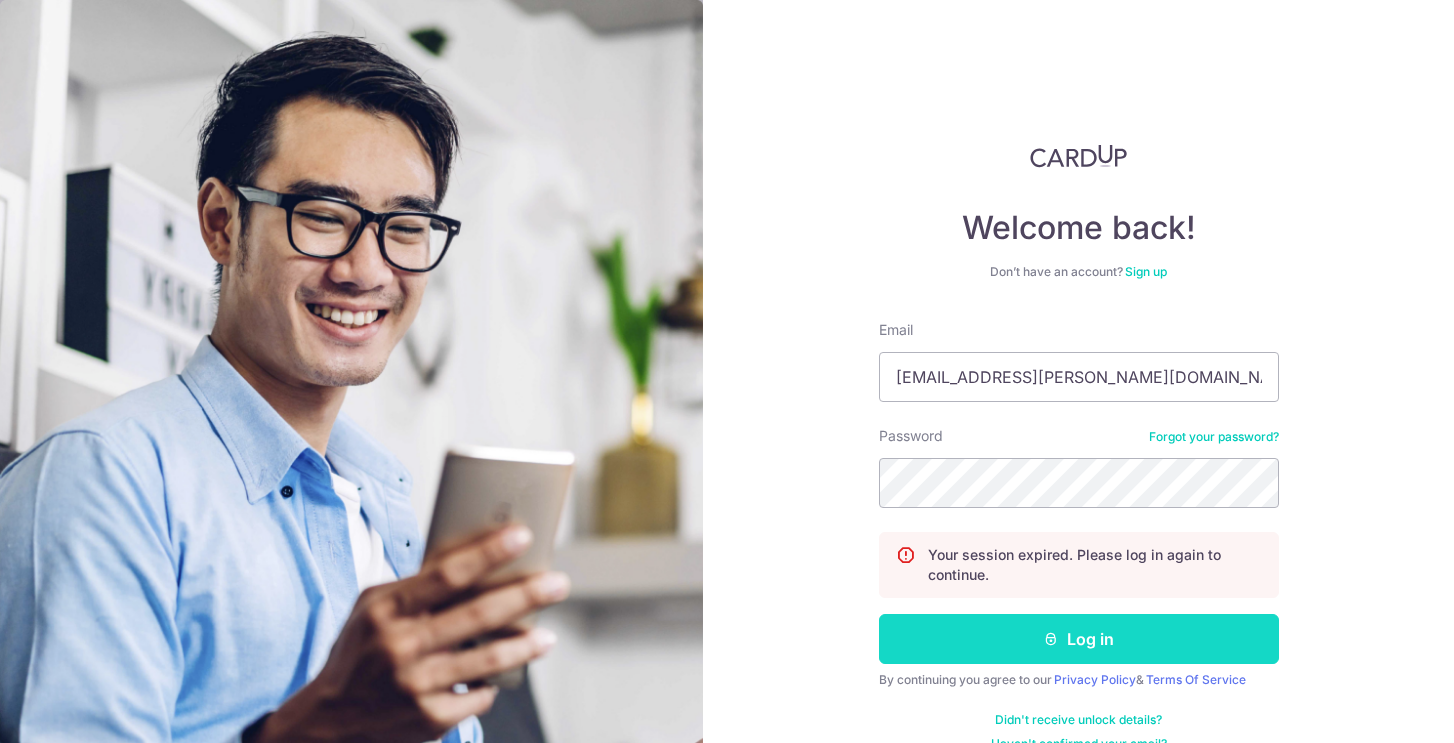 click on "Log in" at bounding box center (1079, 639) 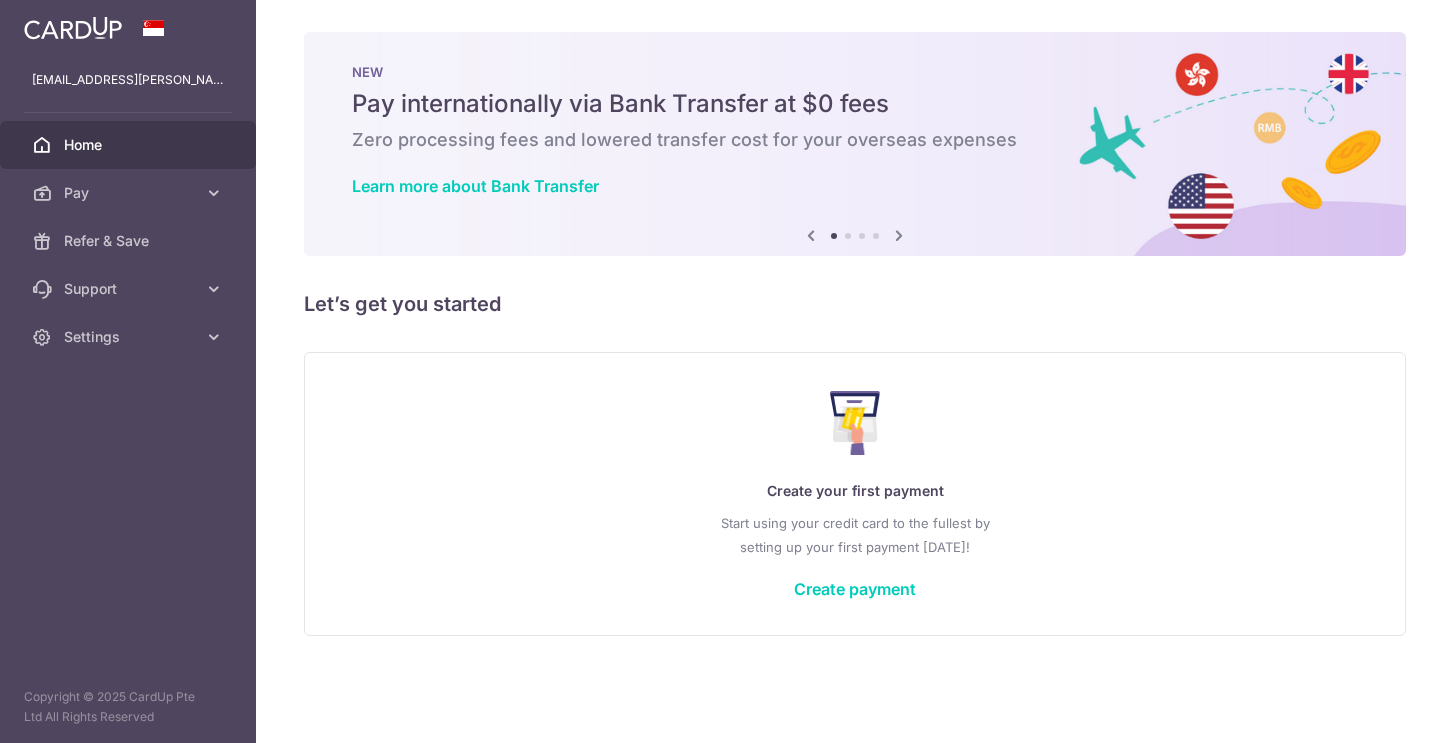 scroll, scrollTop: 0, scrollLeft: 0, axis: both 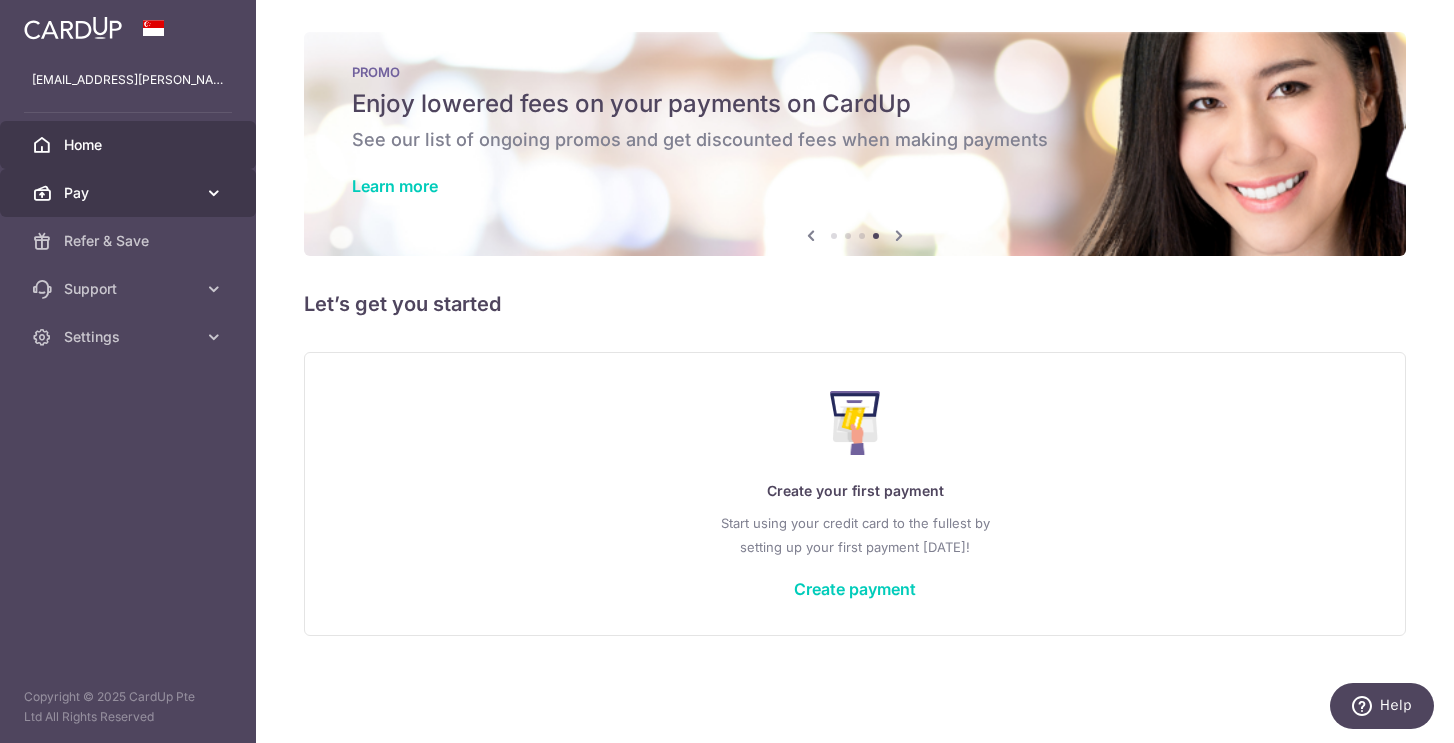 click on "Pay" at bounding box center (130, 193) 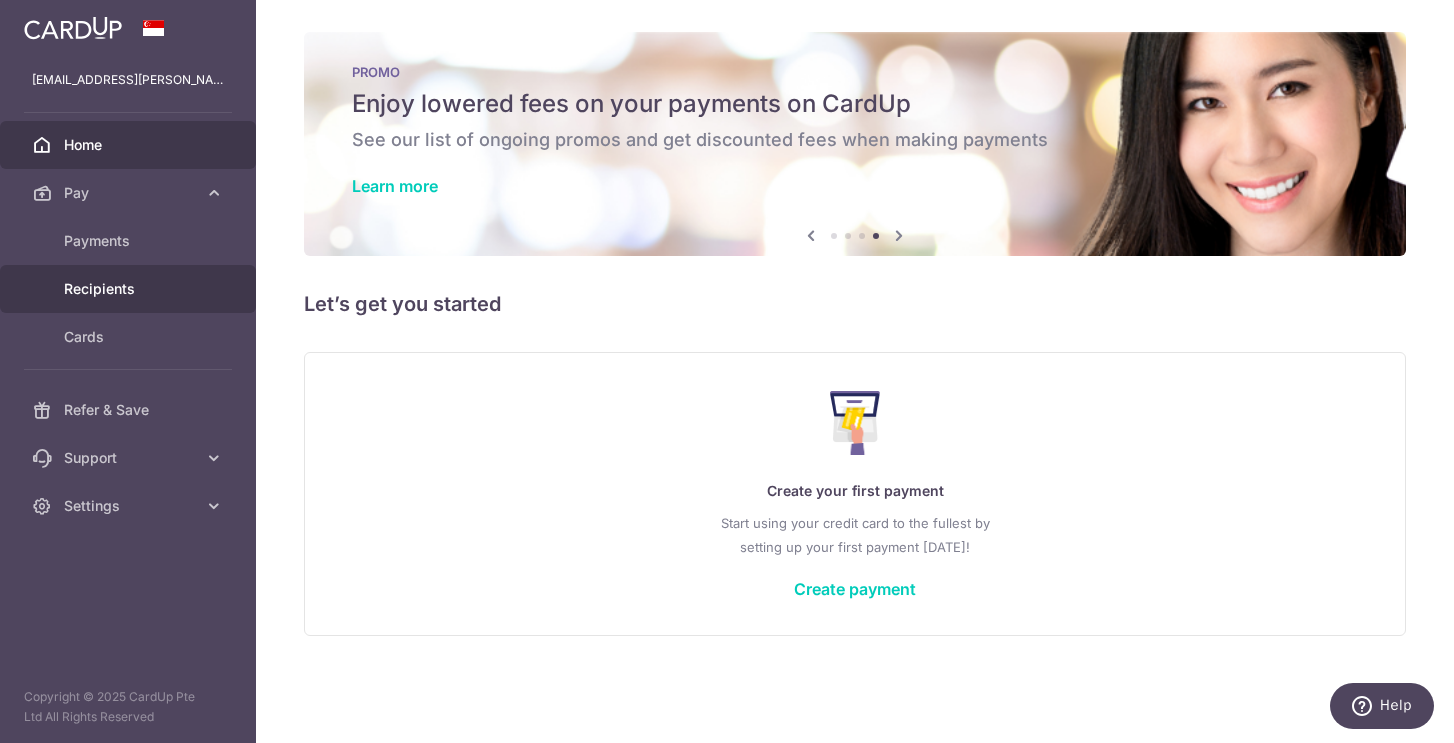 click on "Recipients" at bounding box center [130, 289] 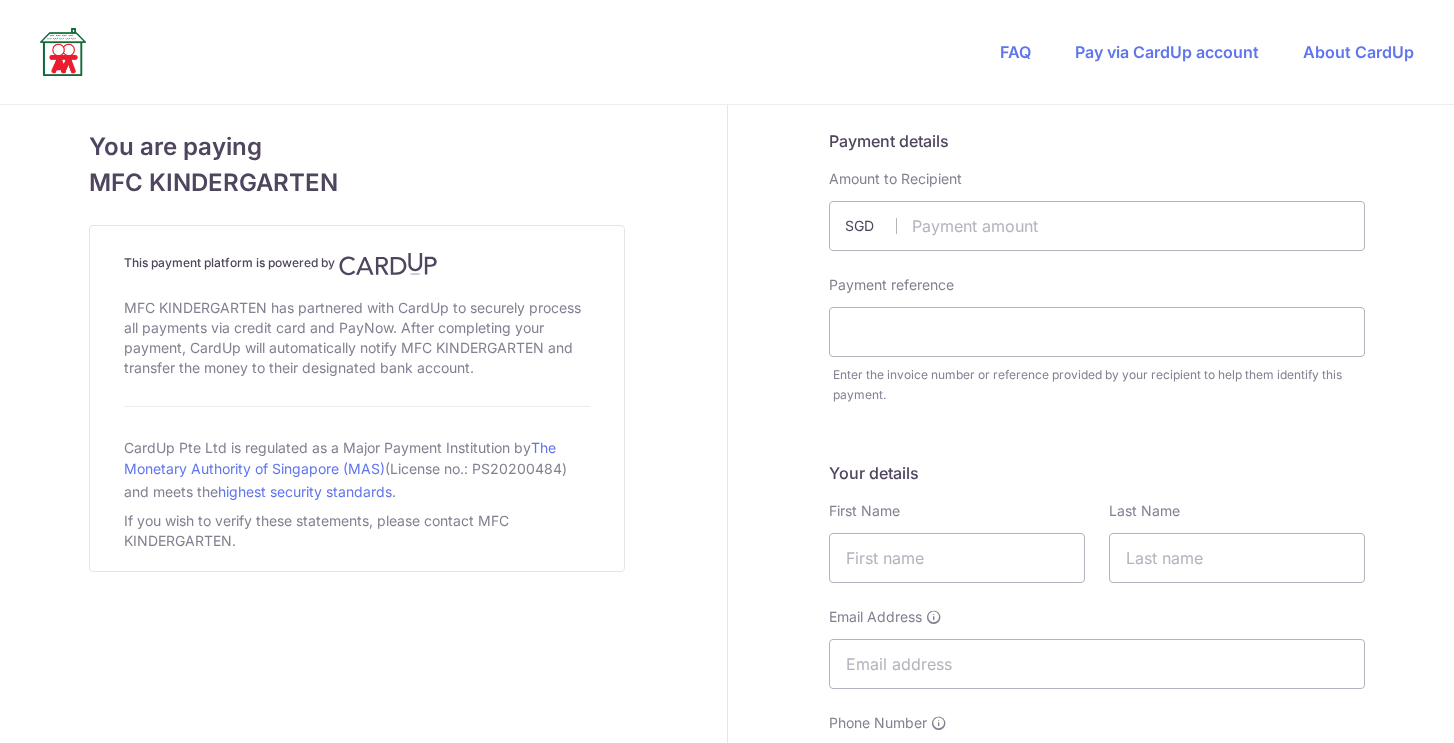 scroll, scrollTop: 0, scrollLeft: 0, axis: both 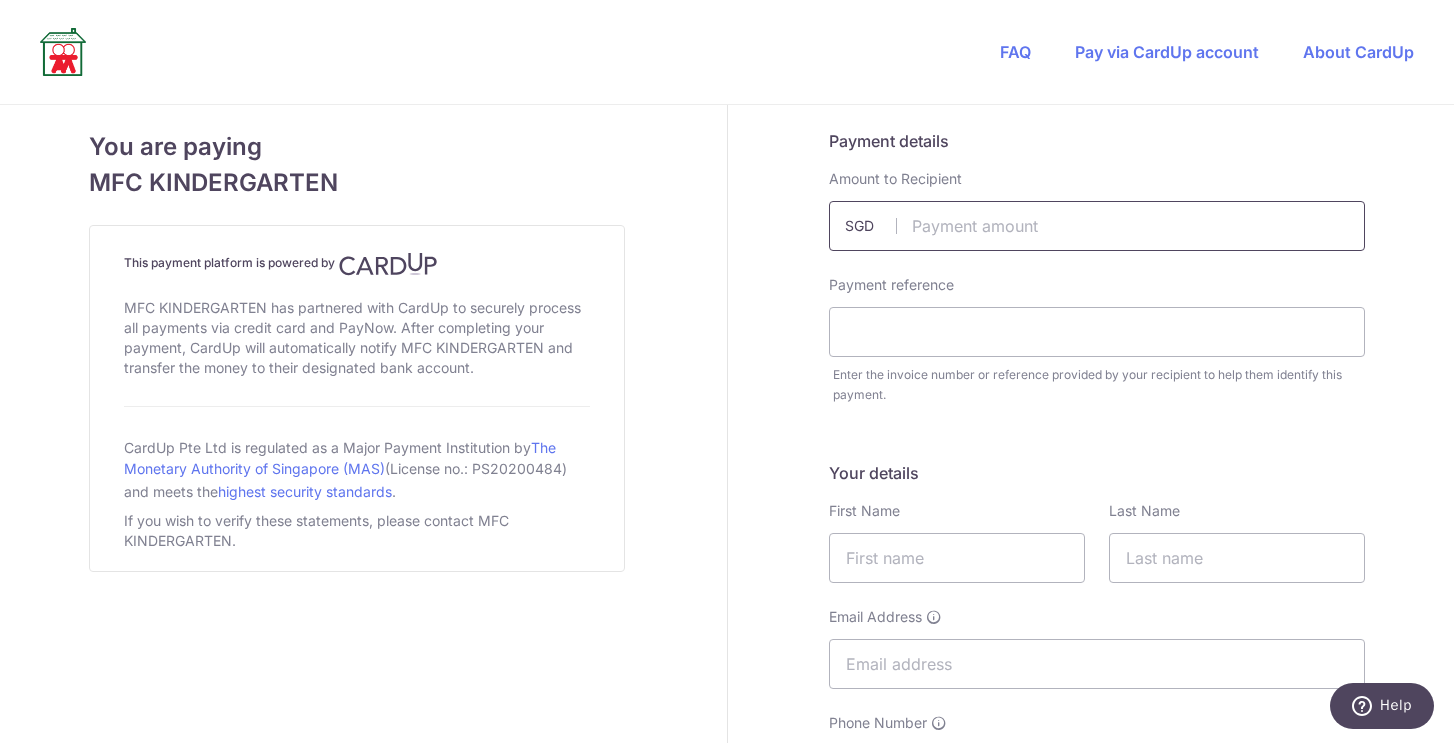 click at bounding box center [1097, 226] 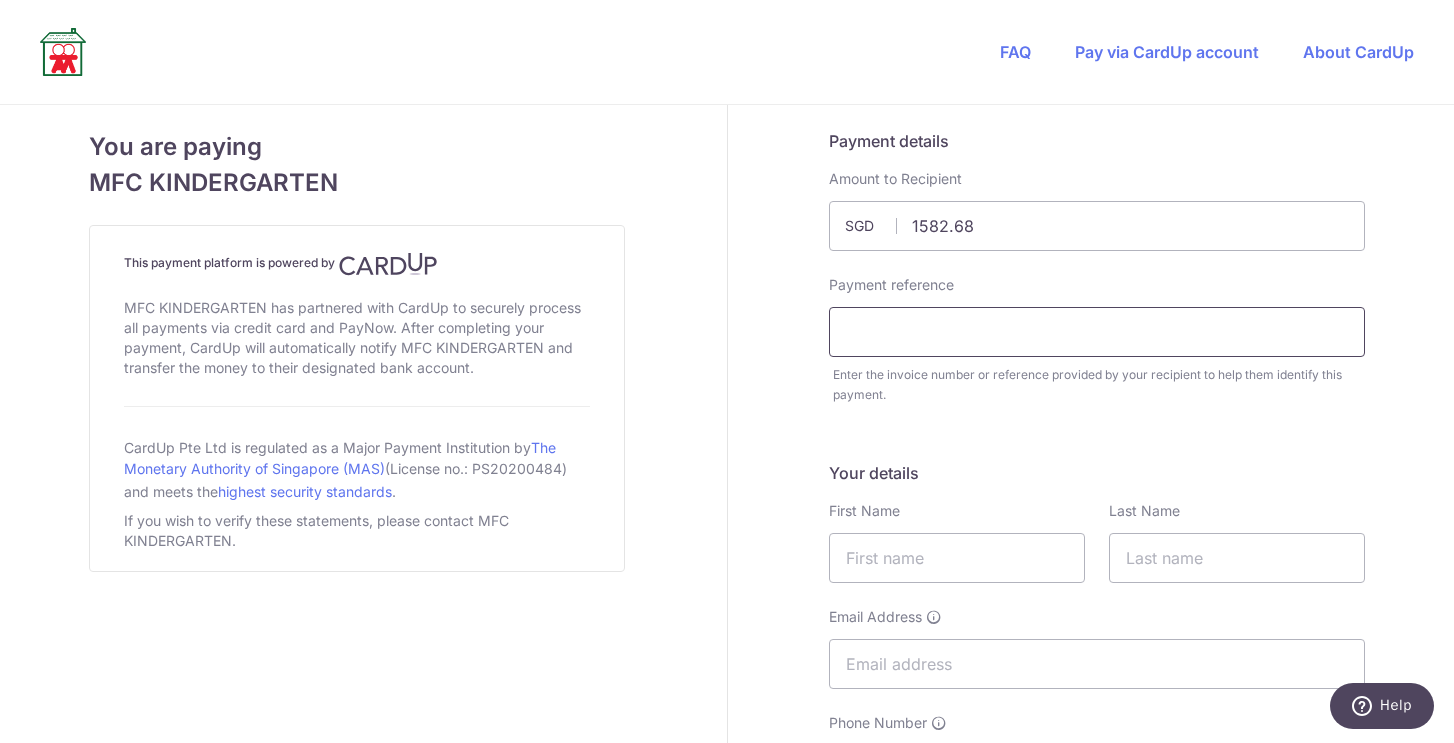 click at bounding box center [1097, 332] 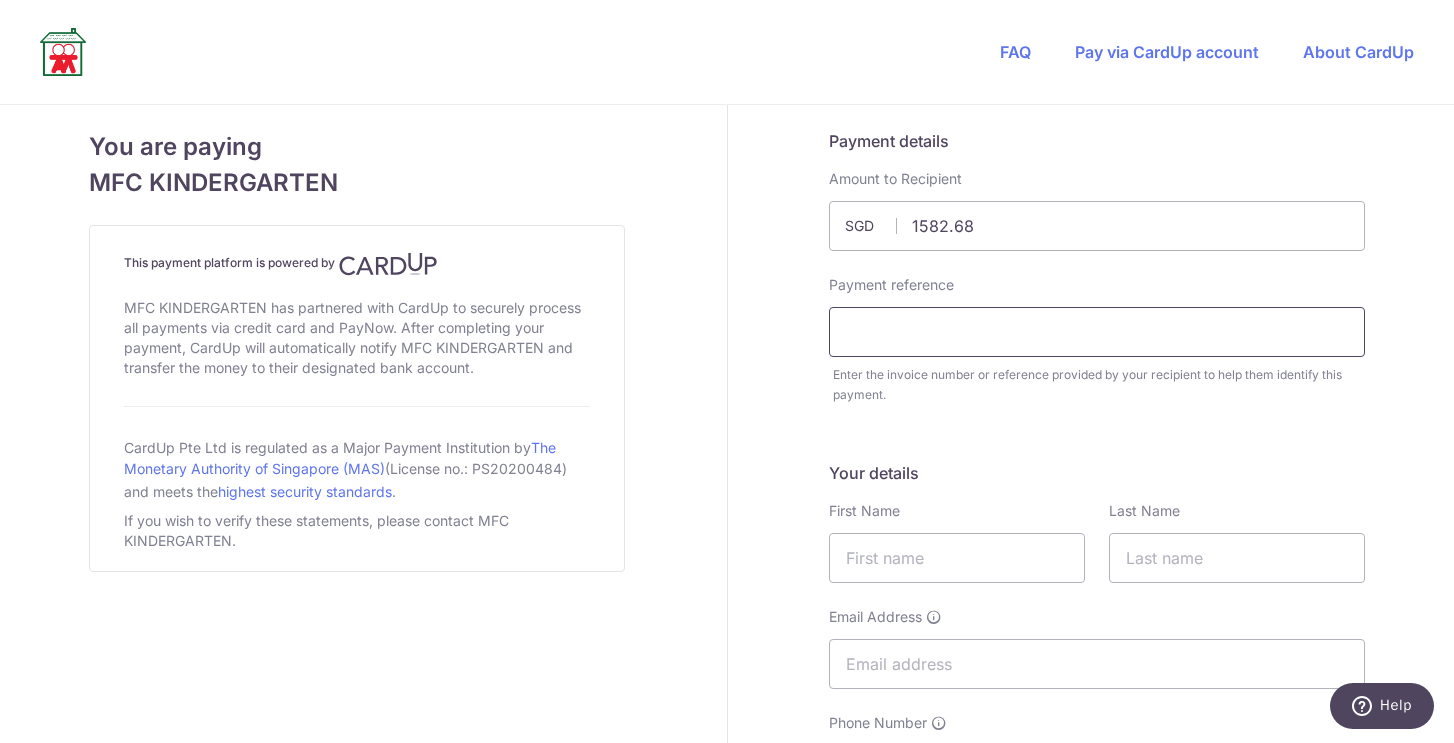 type on "Vedant Rahul" 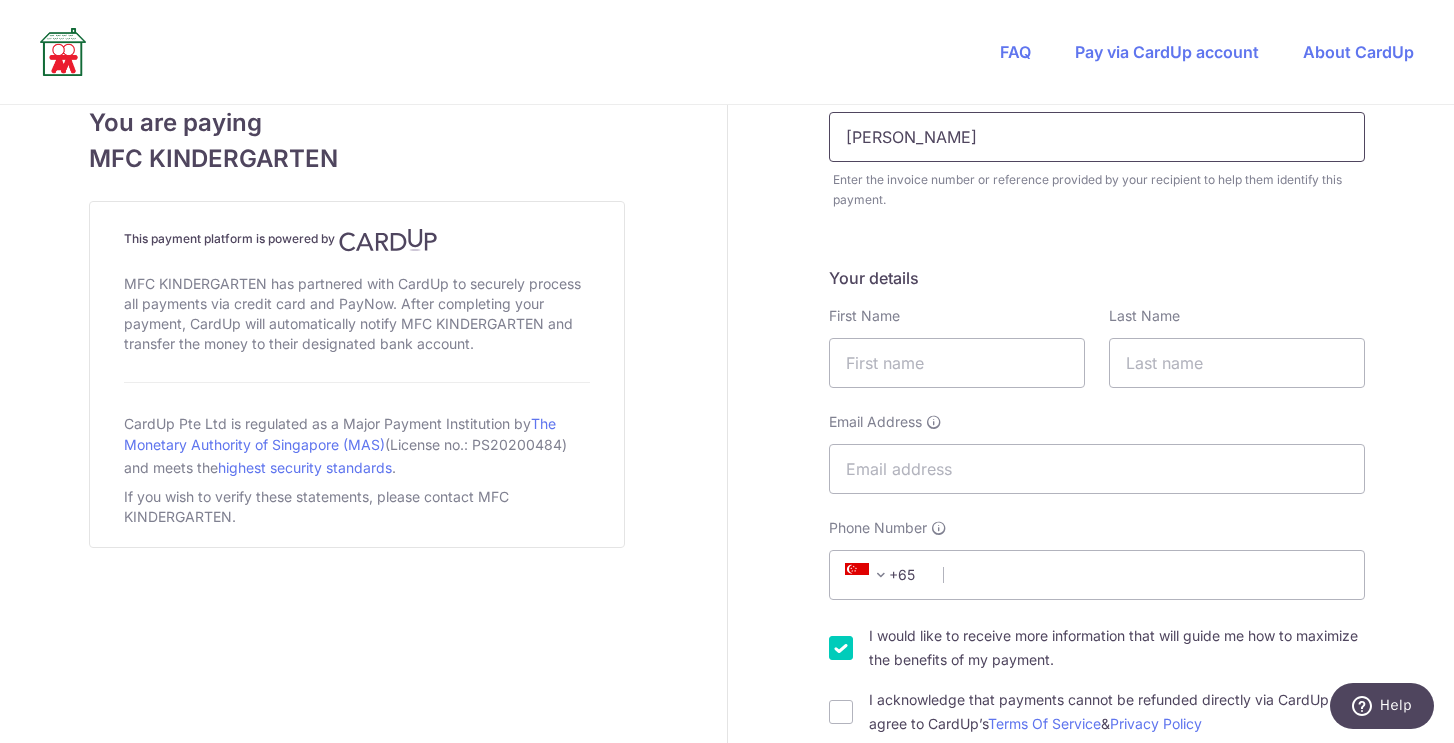 scroll, scrollTop: 198, scrollLeft: 0, axis: vertical 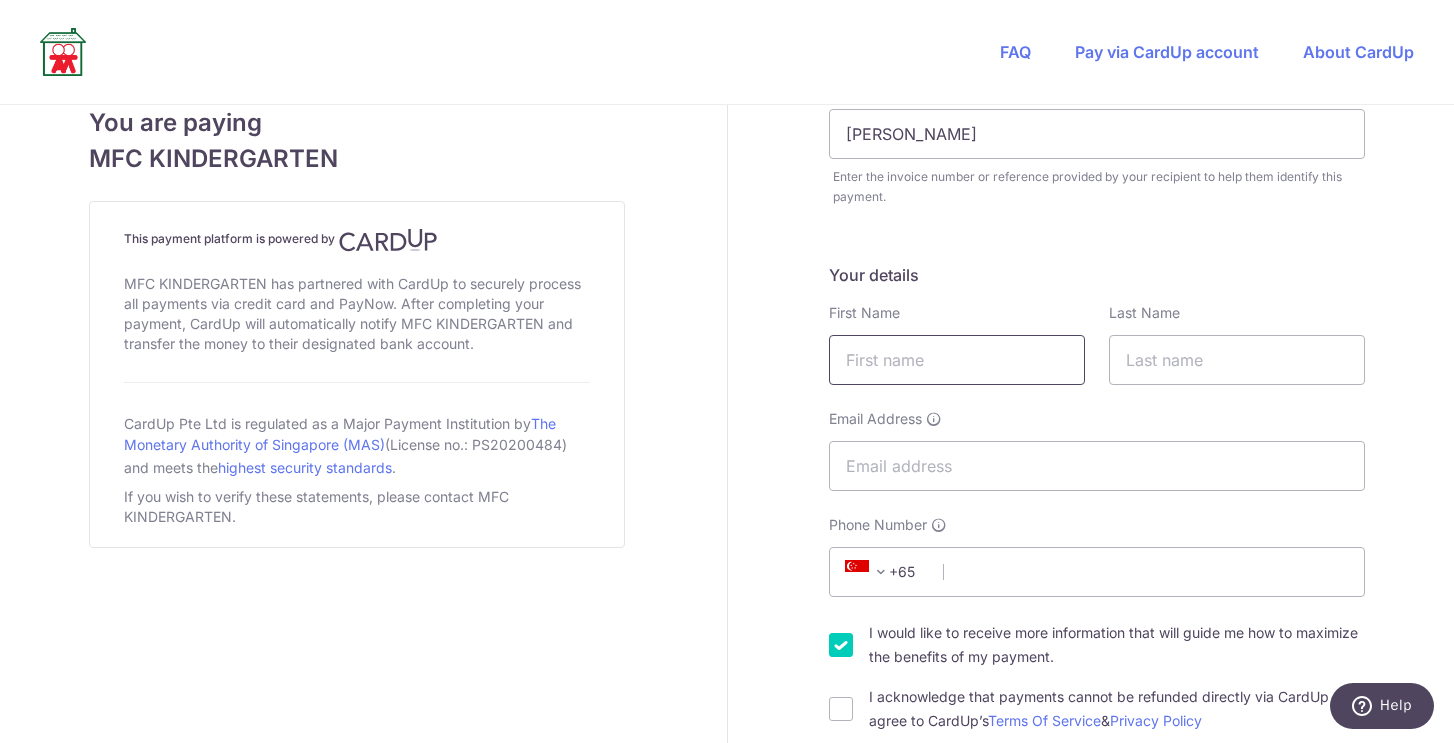click at bounding box center [957, 360] 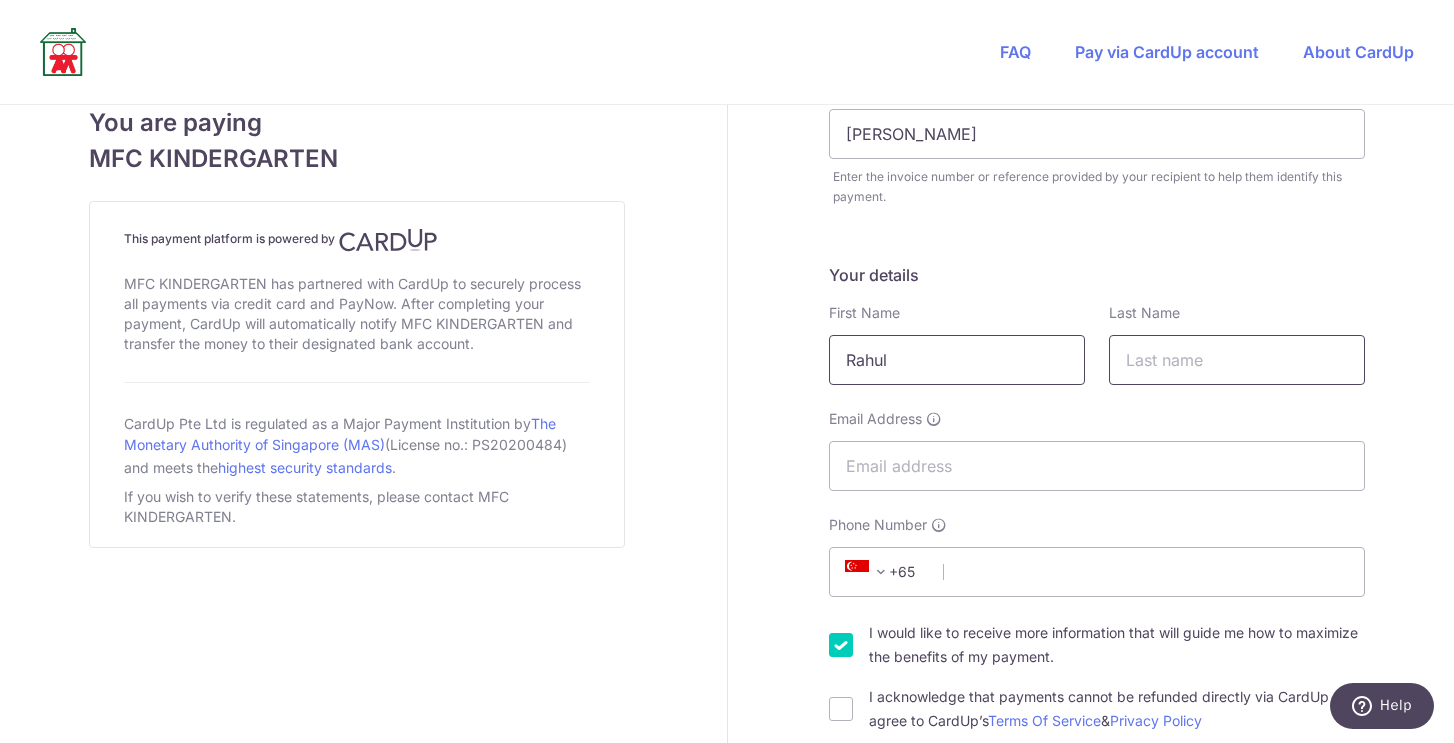 type on "Nambiar" 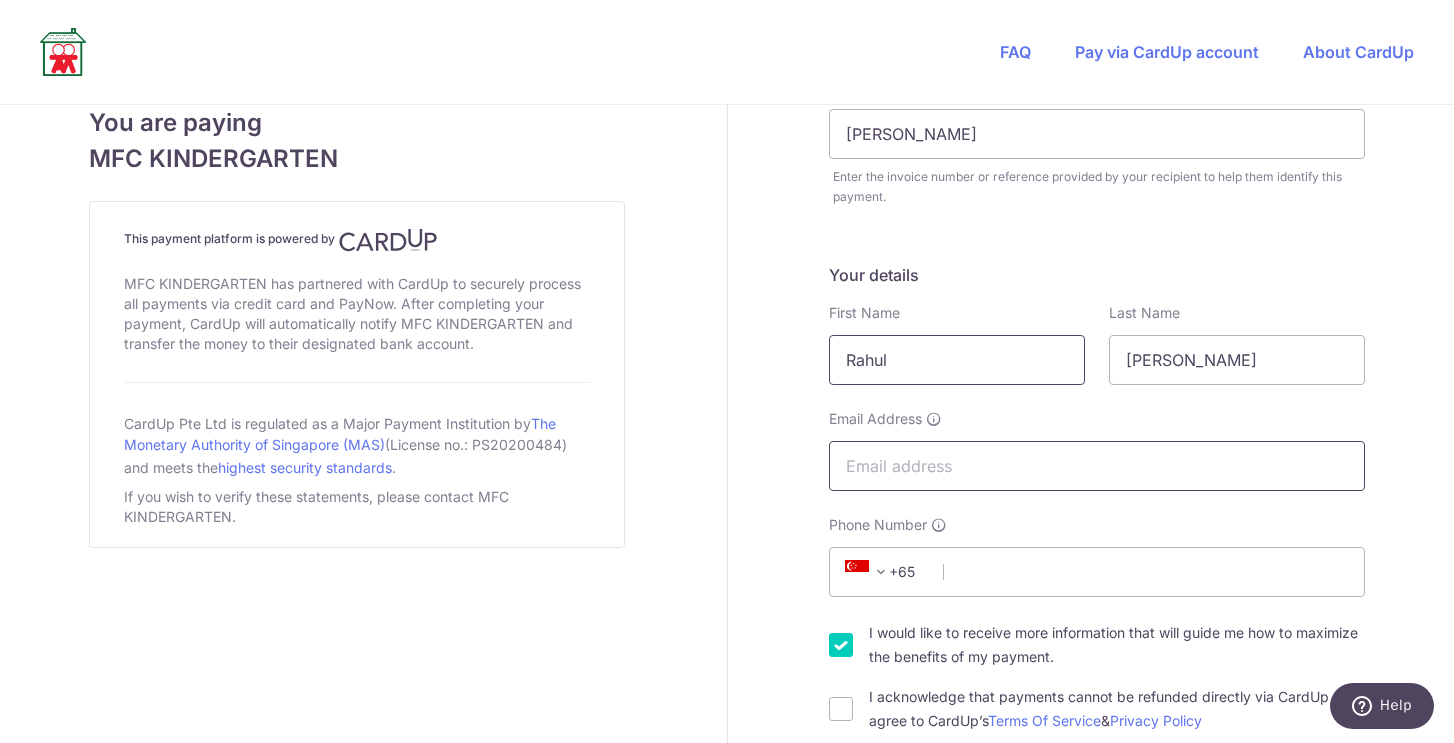type on "[EMAIL_ADDRESS][PERSON_NAME][DOMAIN_NAME]" 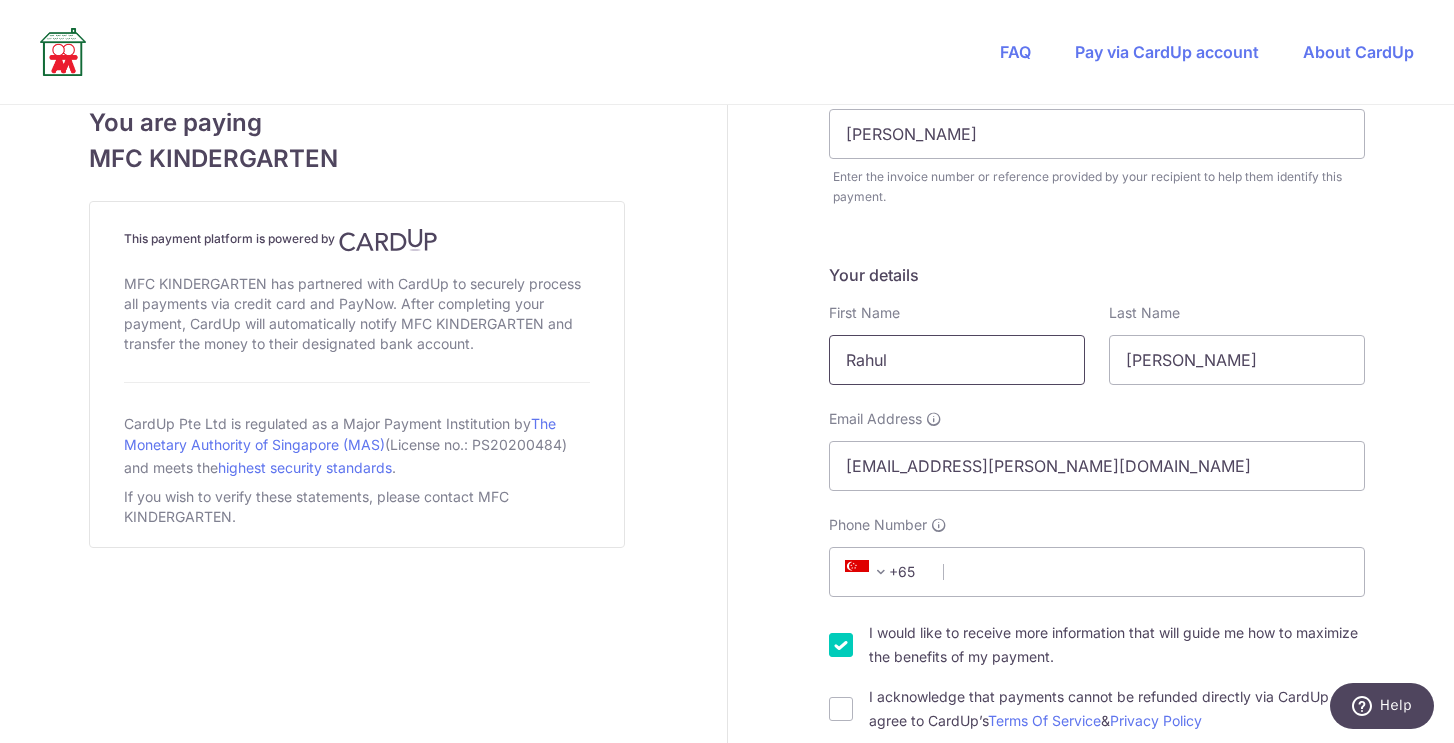 select on "65" 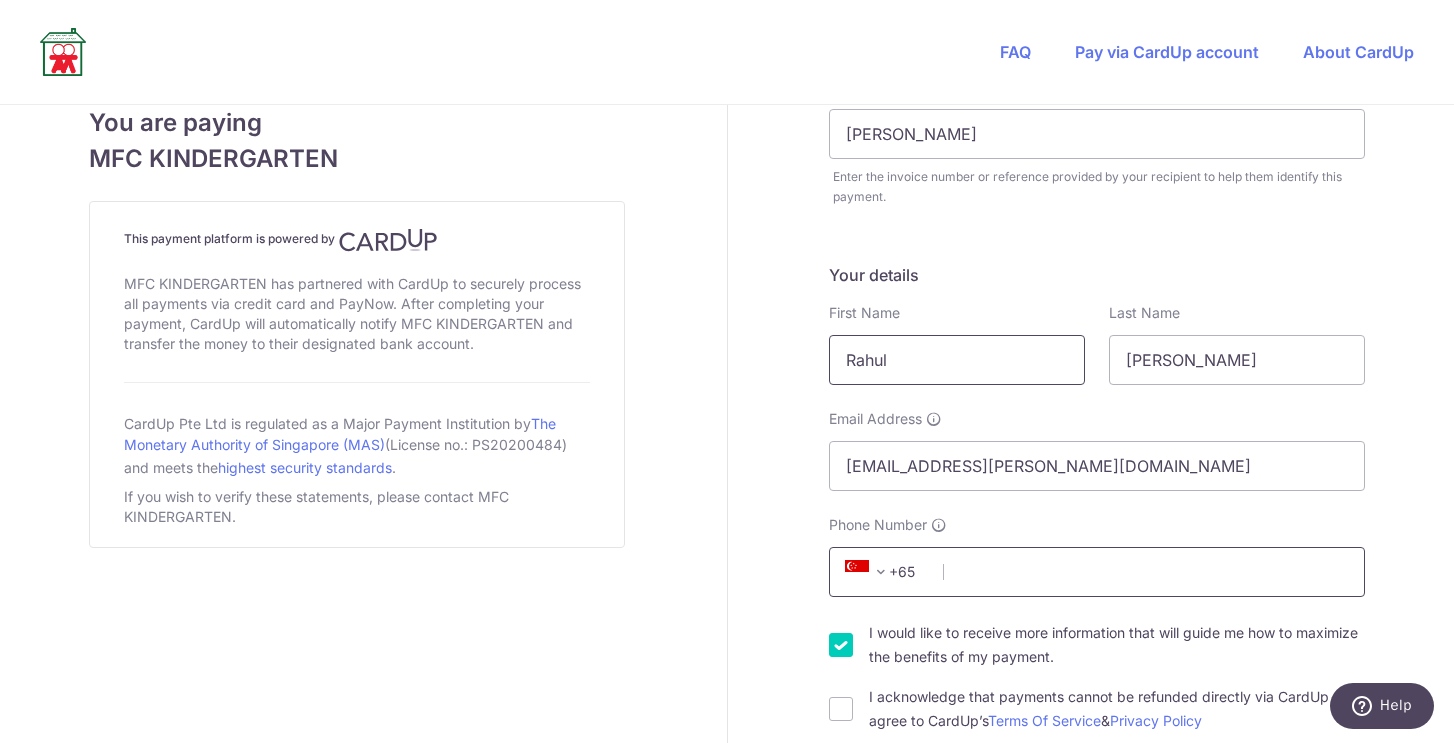 type on "89524276" 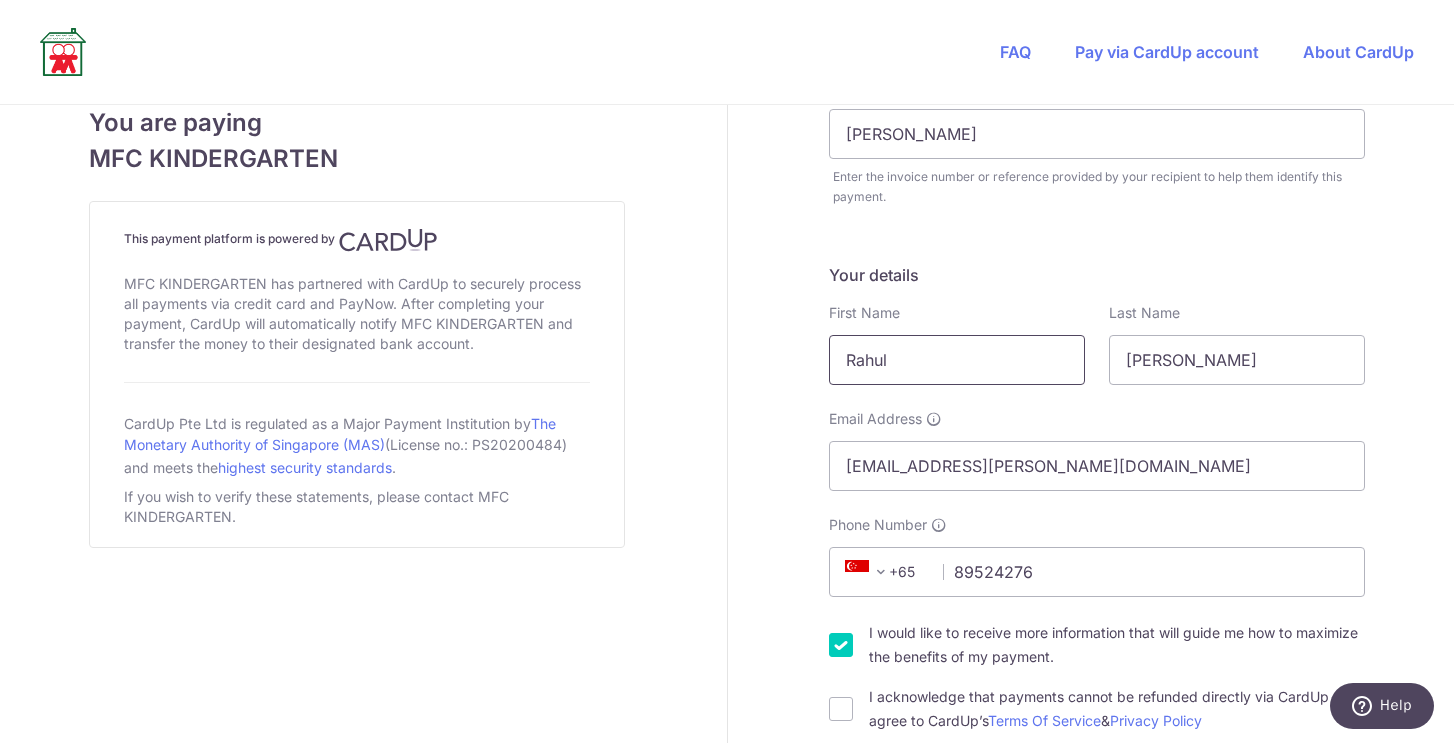 type on "307762" 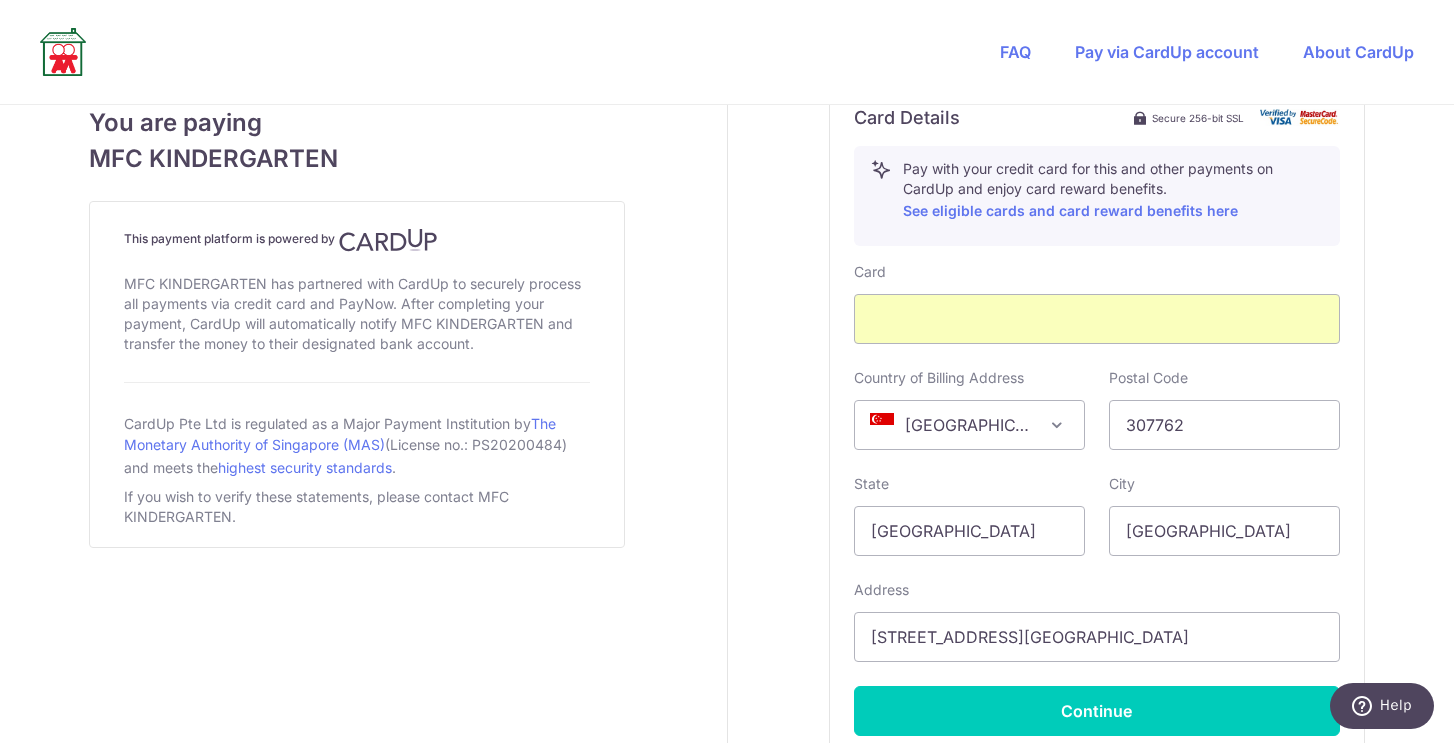 scroll, scrollTop: 1302, scrollLeft: 0, axis: vertical 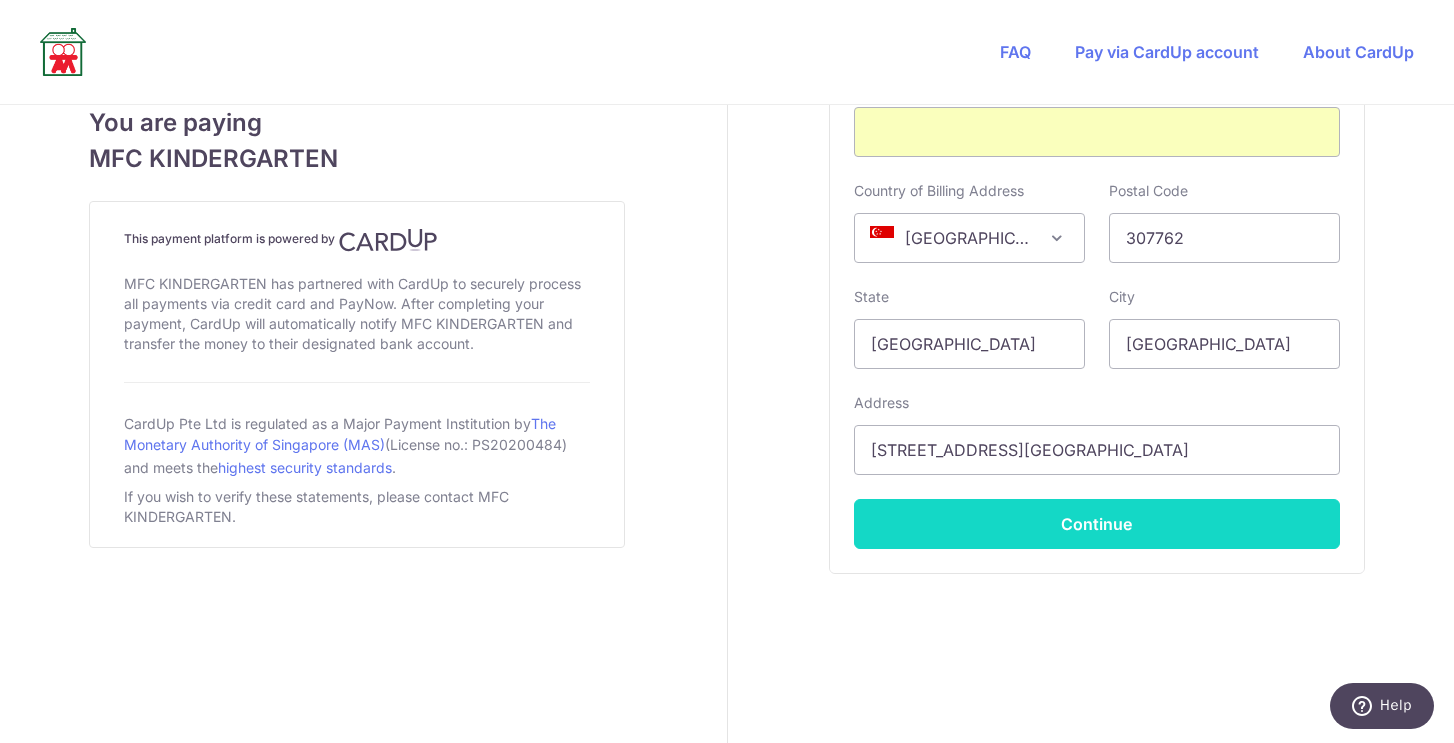click on "Continue" at bounding box center [1097, 524] 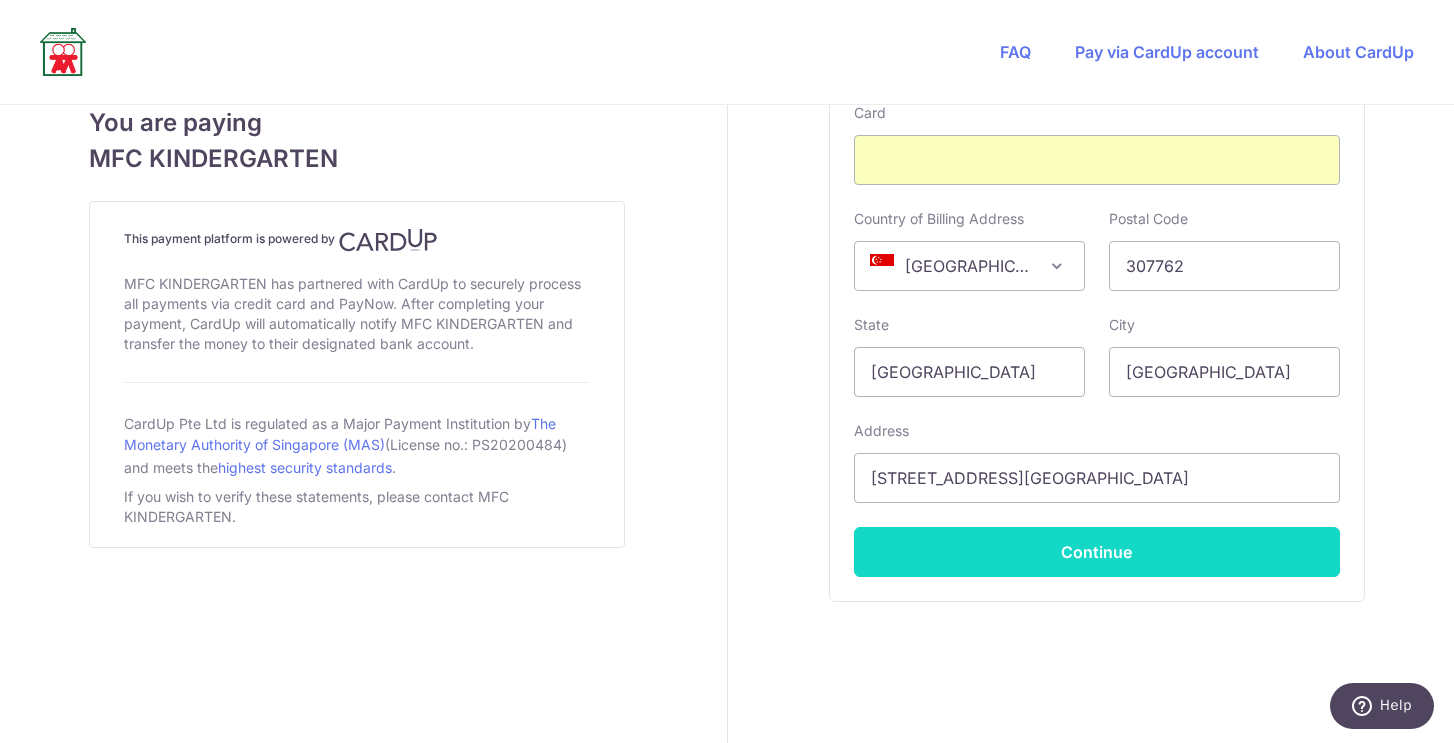 scroll, scrollTop: 483, scrollLeft: 0, axis: vertical 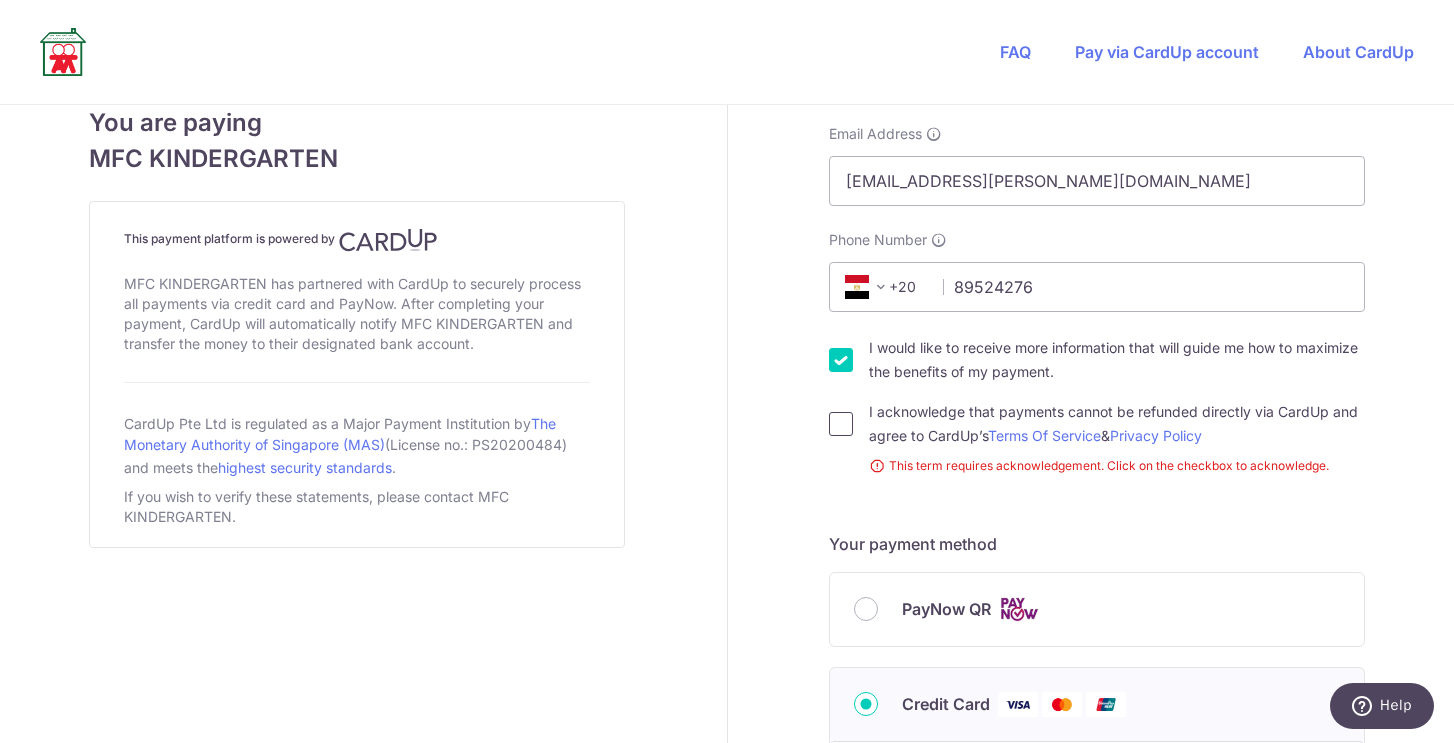 click on "I acknowledge that payments cannot be refunded directly via CardUp and agree to CardUp’s
Terms Of Service  &
Privacy Policy" at bounding box center (841, 424) 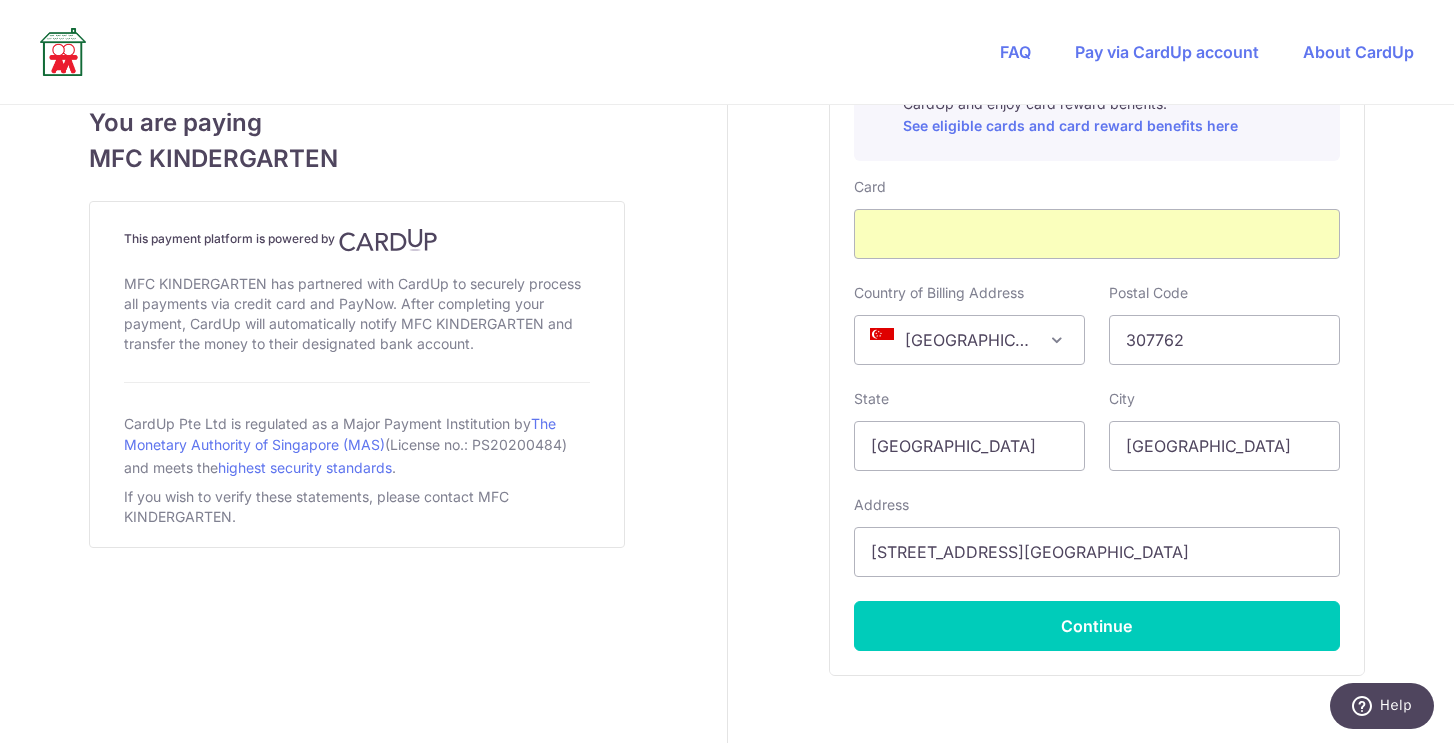 scroll, scrollTop: 1302, scrollLeft: 0, axis: vertical 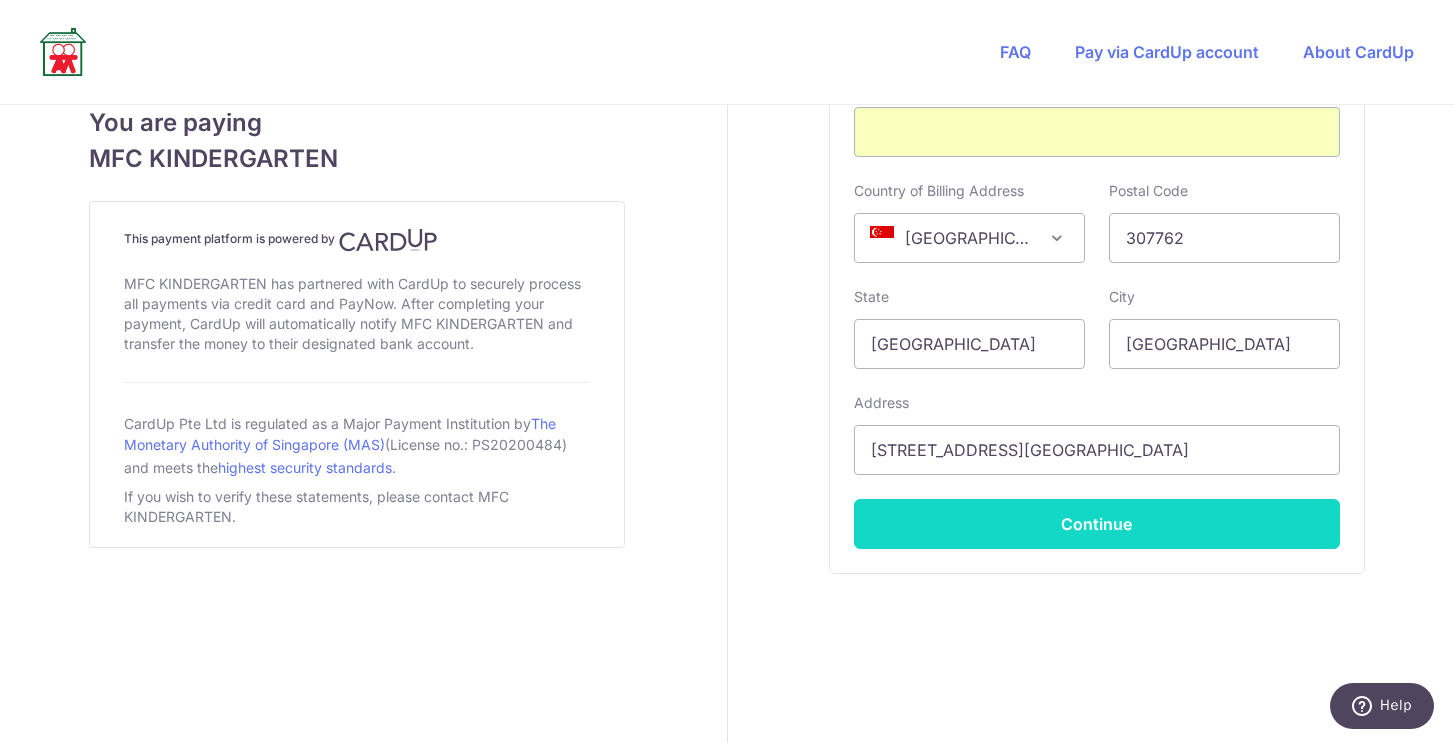 click on "Continue" at bounding box center (1097, 524) 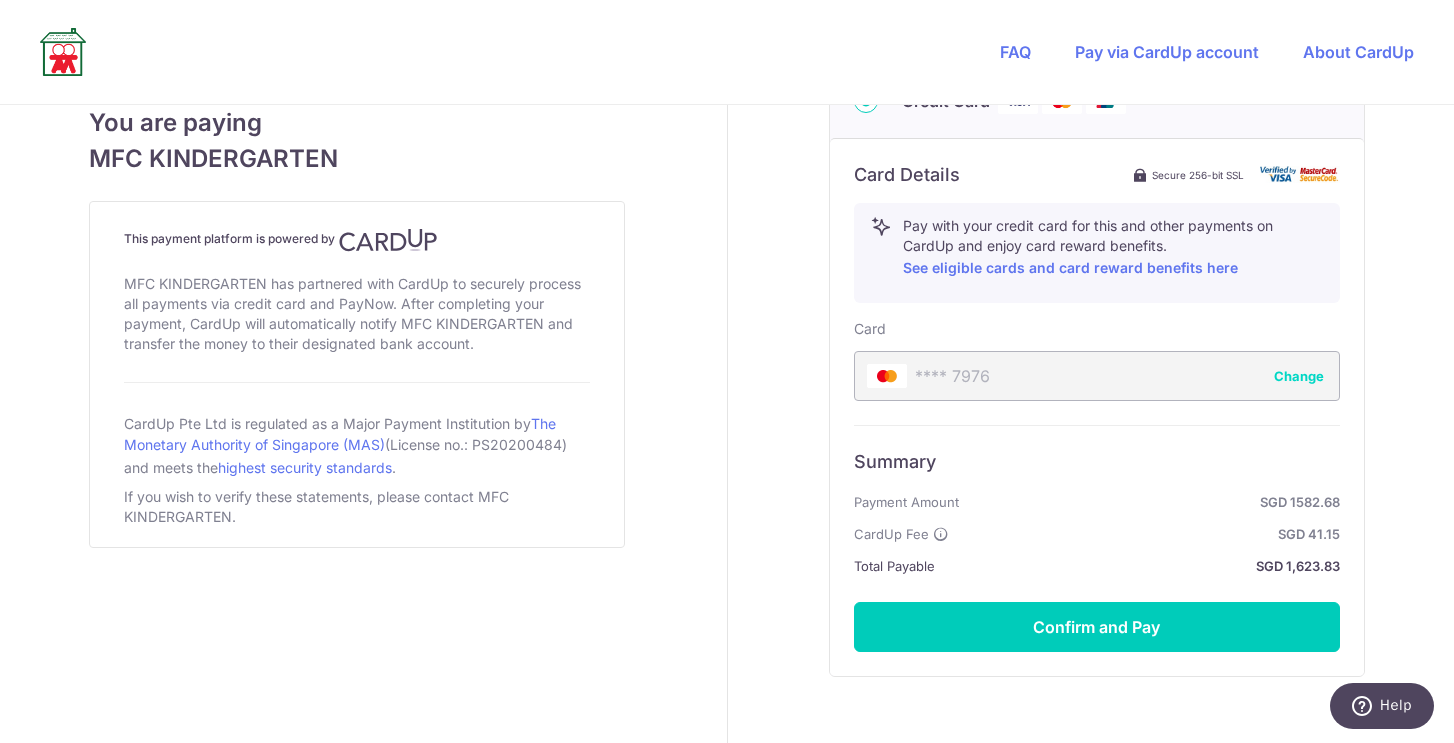 scroll, scrollTop: 1161, scrollLeft: 0, axis: vertical 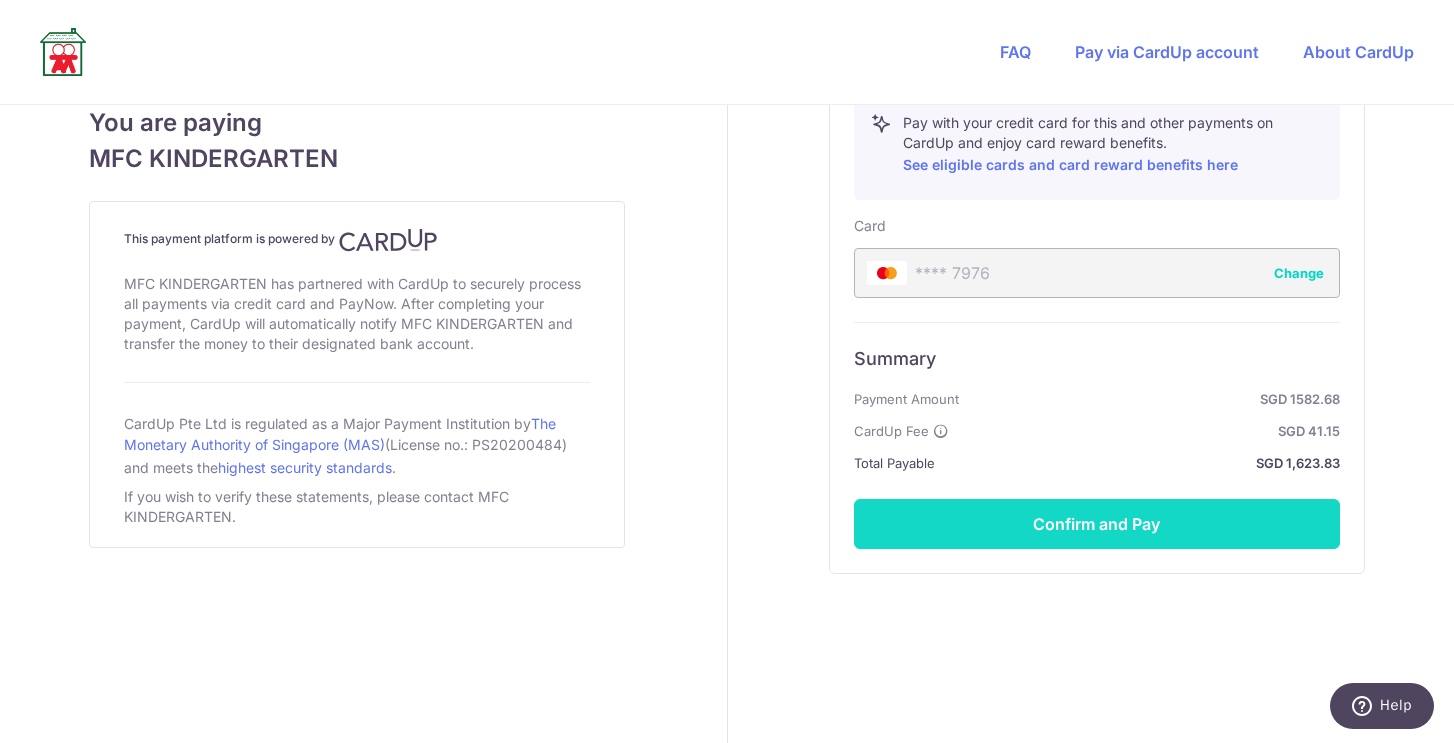 click on "Confirm and Pay" at bounding box center [1097, 524] 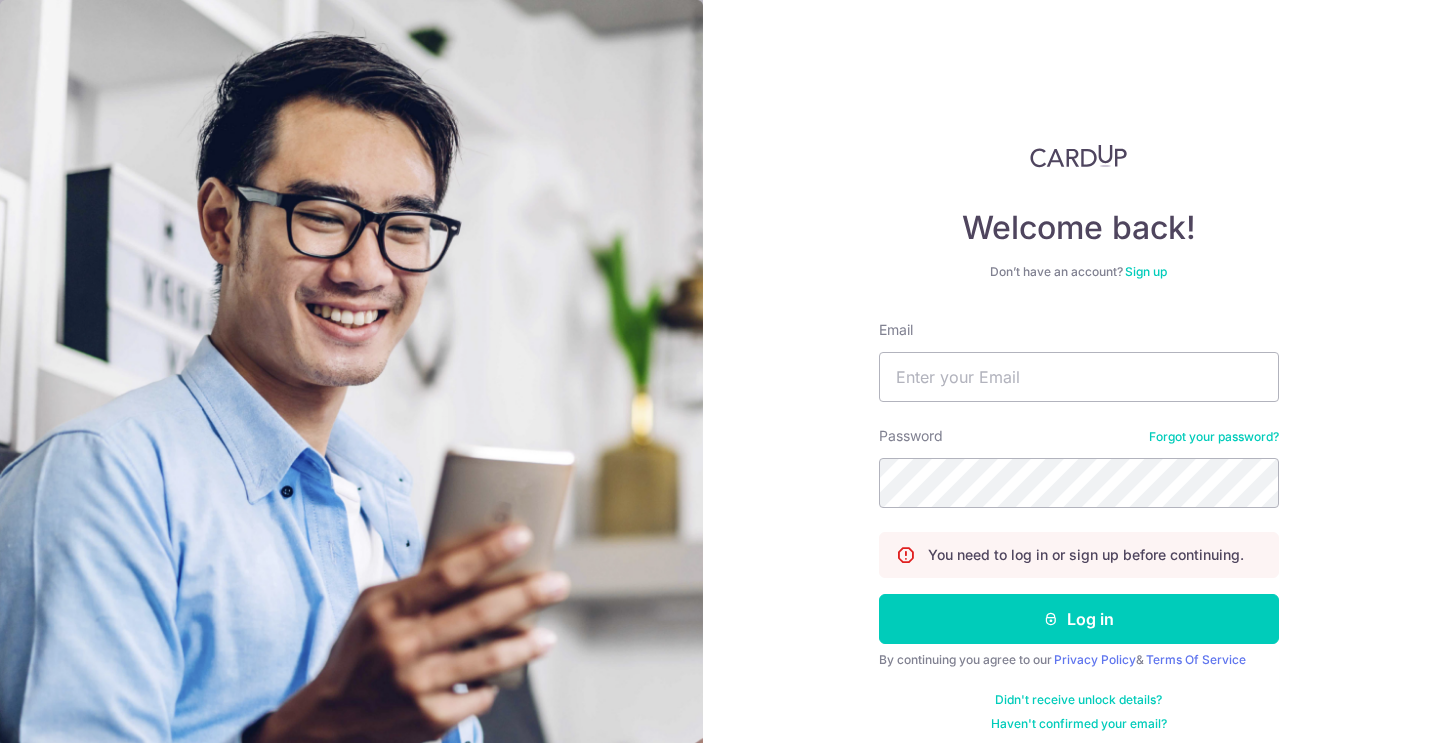 scroll, scrollTop: 0, scrollLeft: 0, axis: both 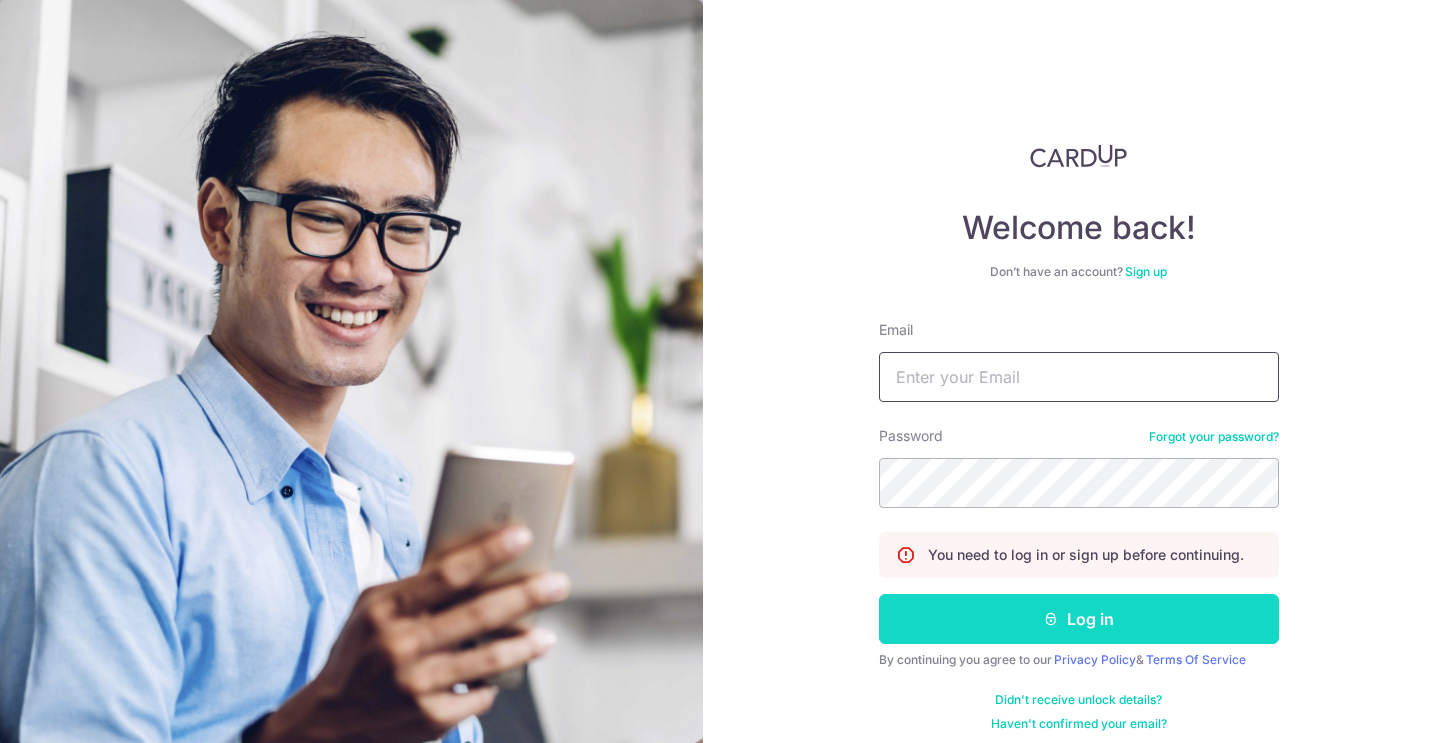 type on "[EMAIL_ADDRESS][PERSON_NAME][DOMAIN_NAME]" 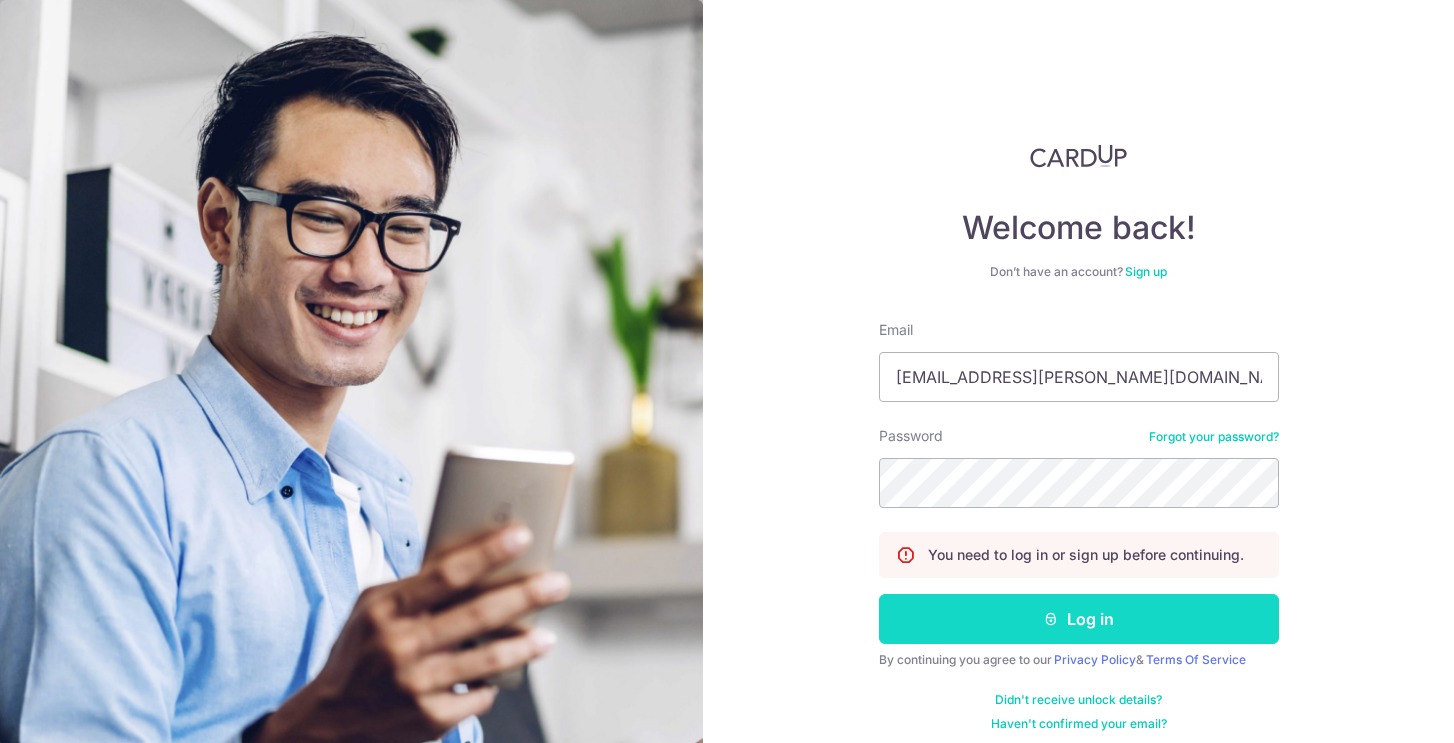click on "Log in" at bounding box center [1079, 619] 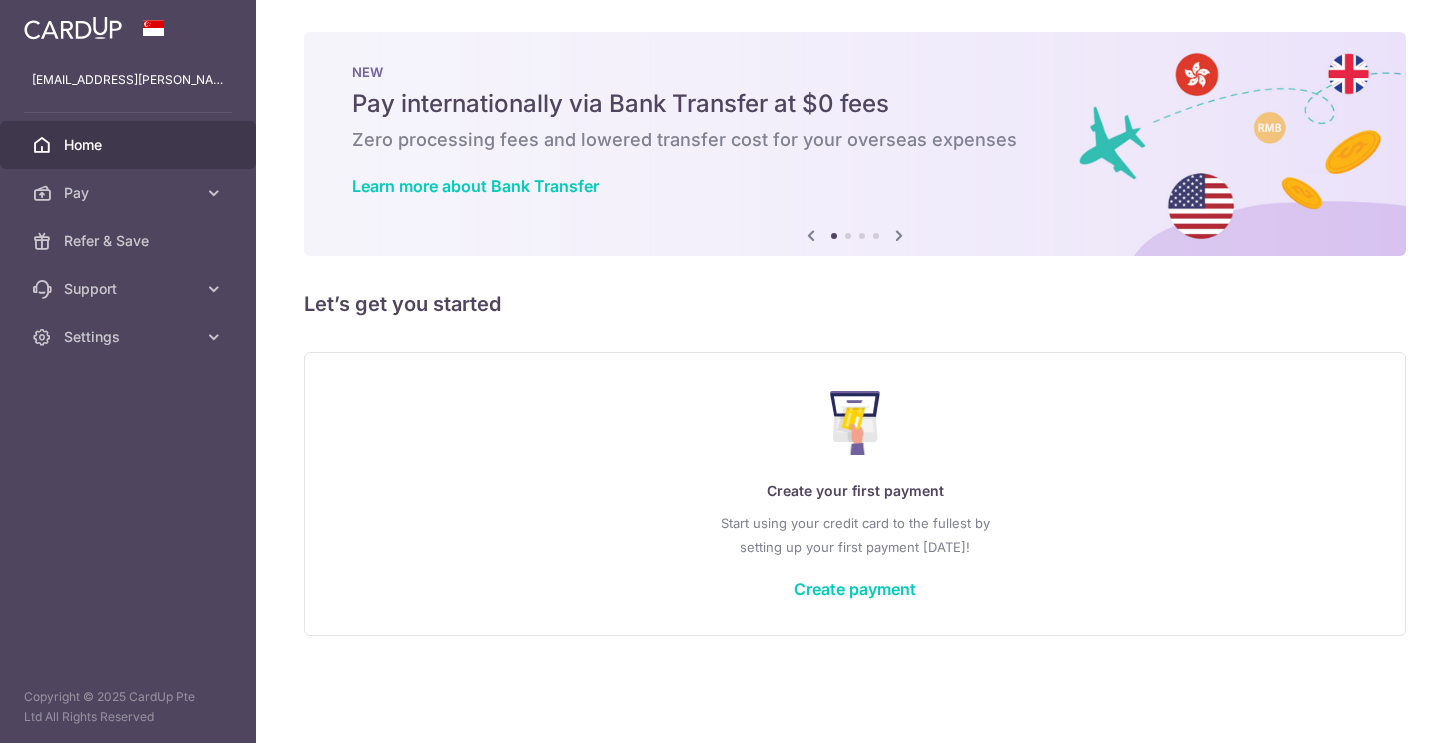 scroll, scrollTop: 0, scrollLeft: 0, axis: both 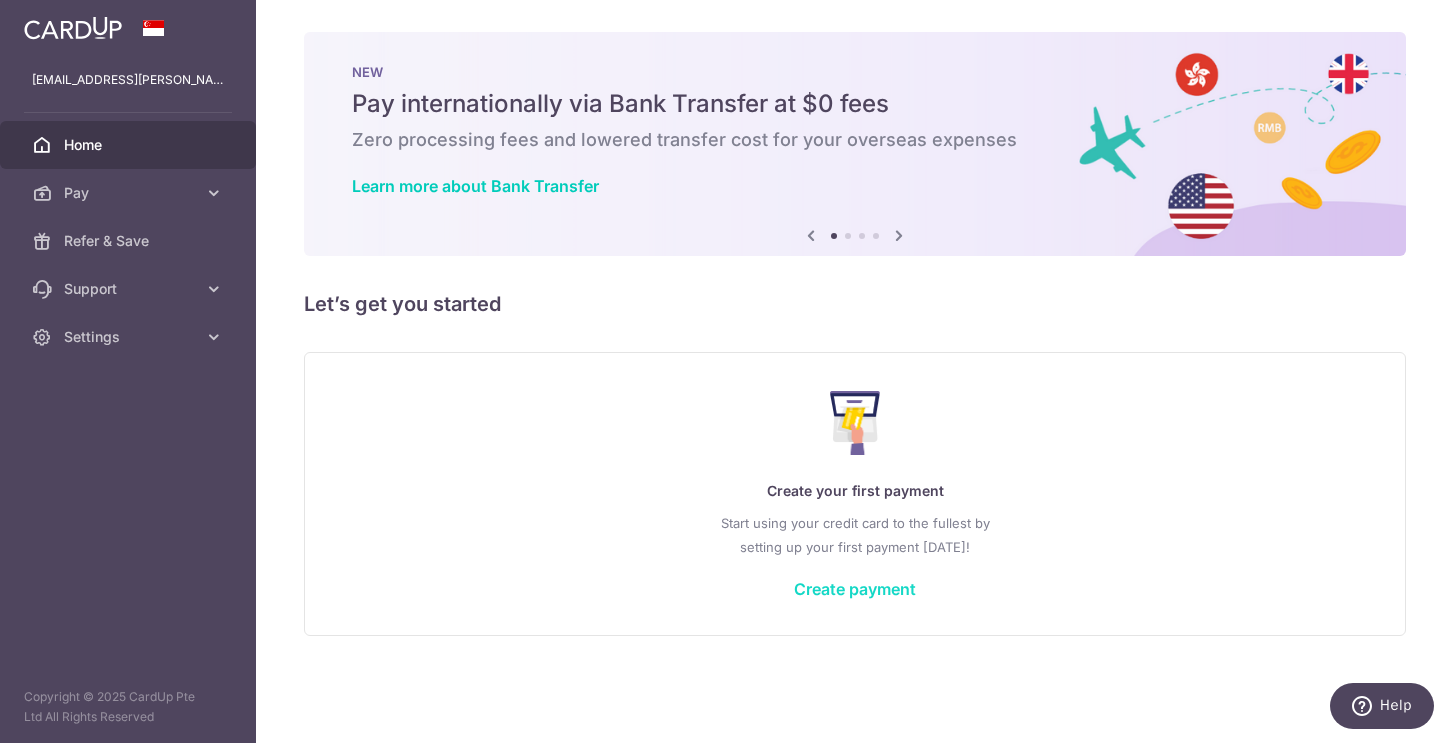 click on "Create payment" at bounding box center [855, 589] 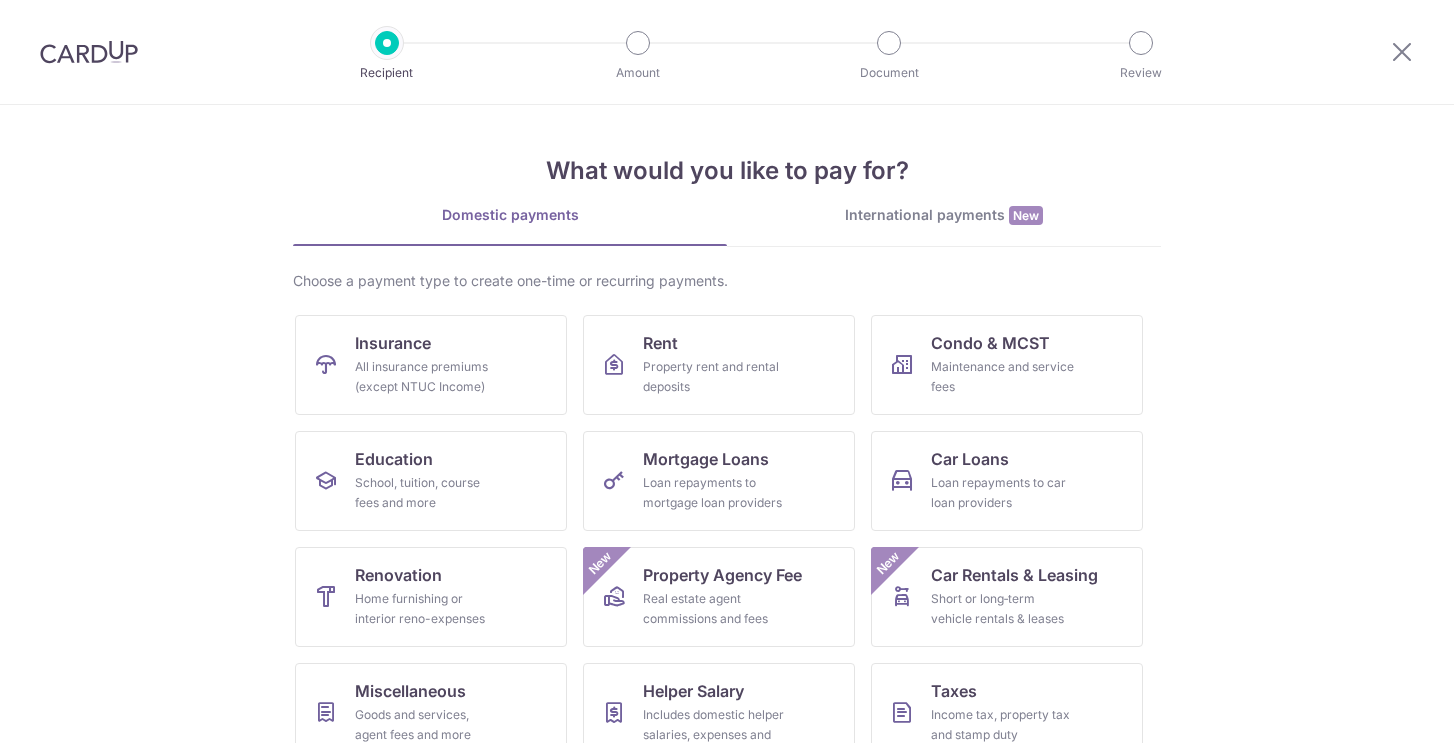 scroll, scrollTop: 0, scrollLeft: 0, axis: both 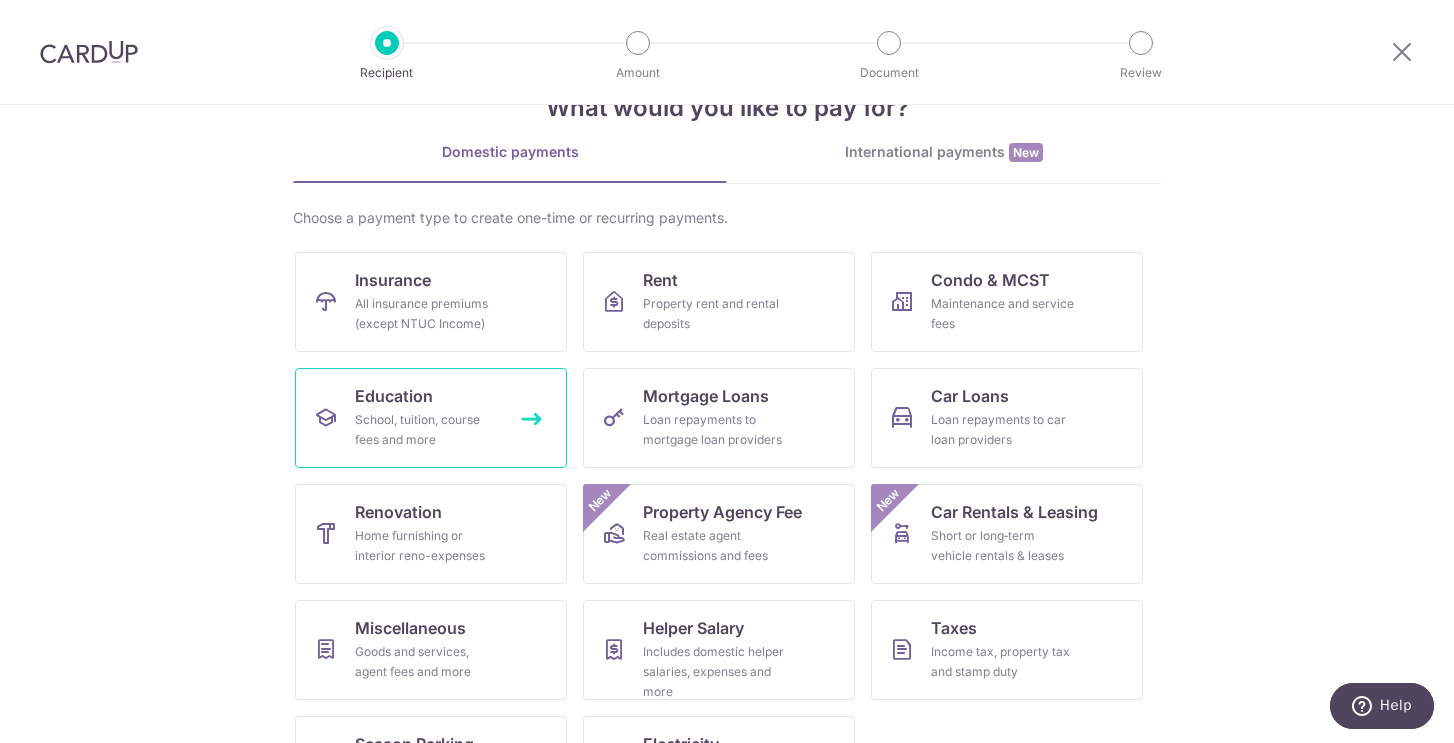 click on "School, tuition, course fees and more" at bounding box center [427, 430] 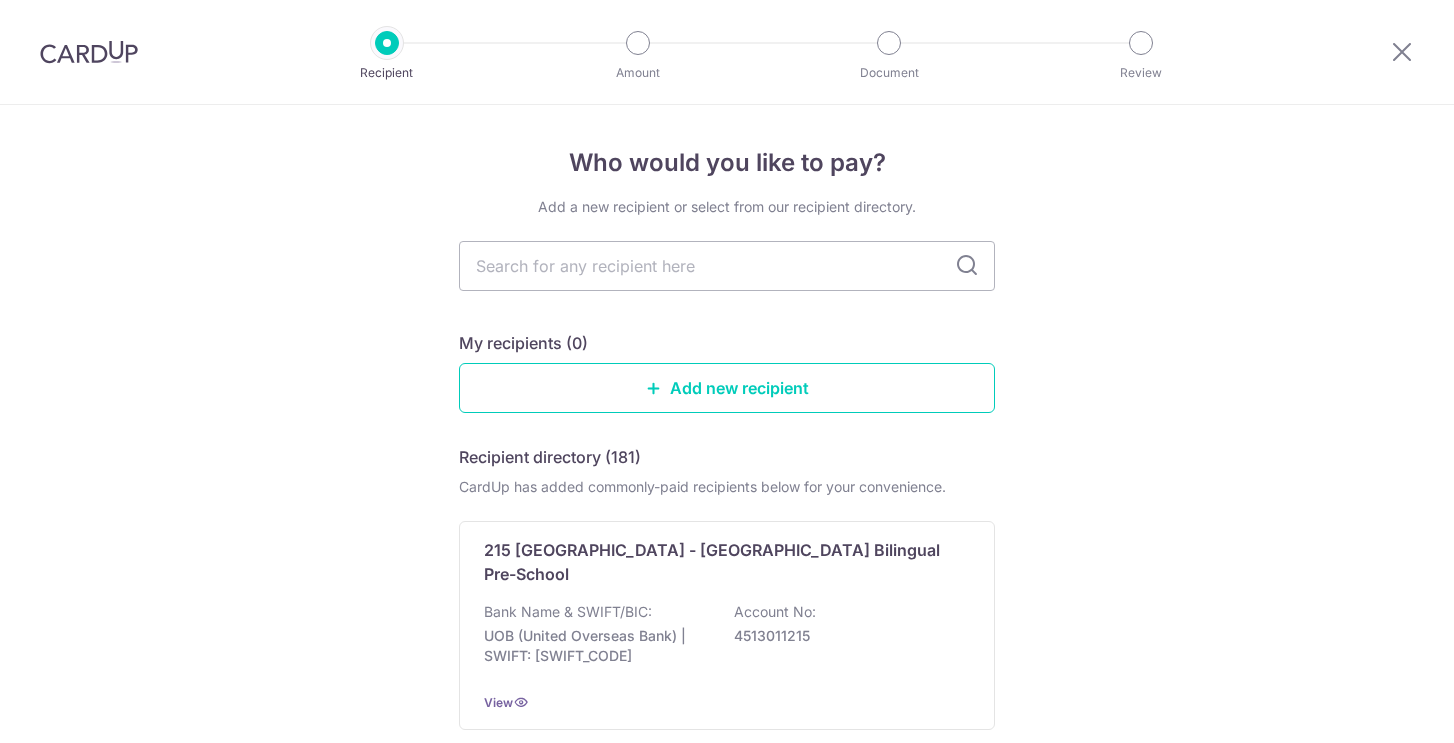scroll, scrollTop: 0, scrollLeft: 0, axis: both 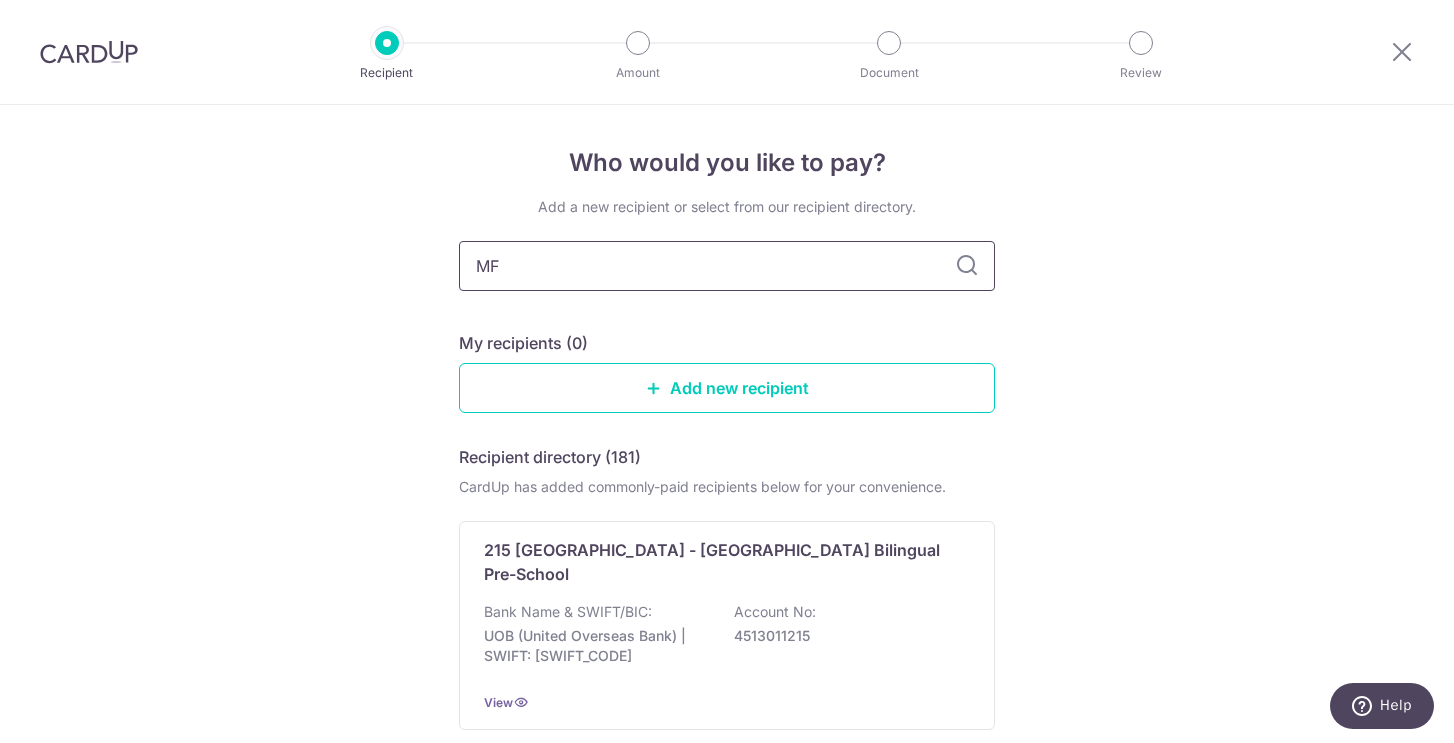 type on "MFC" 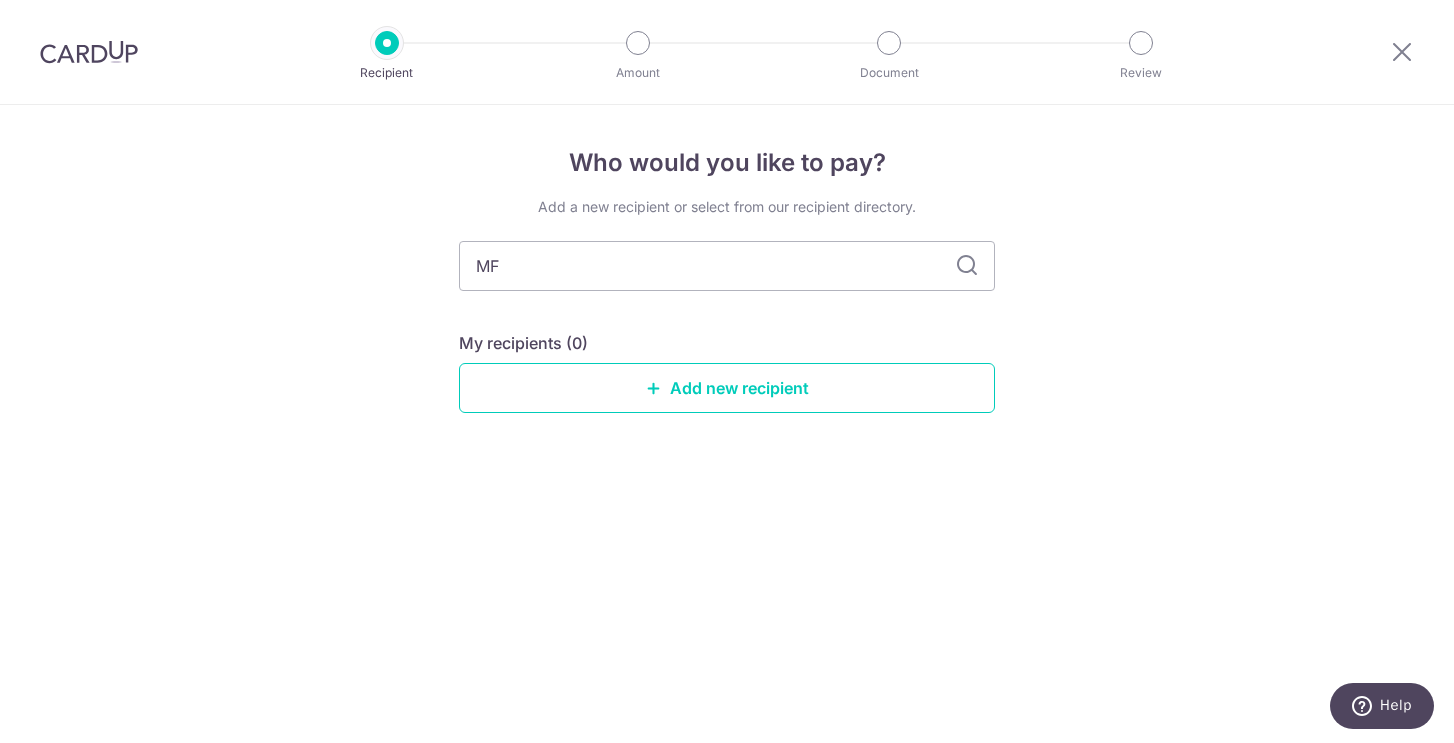 type on "M" 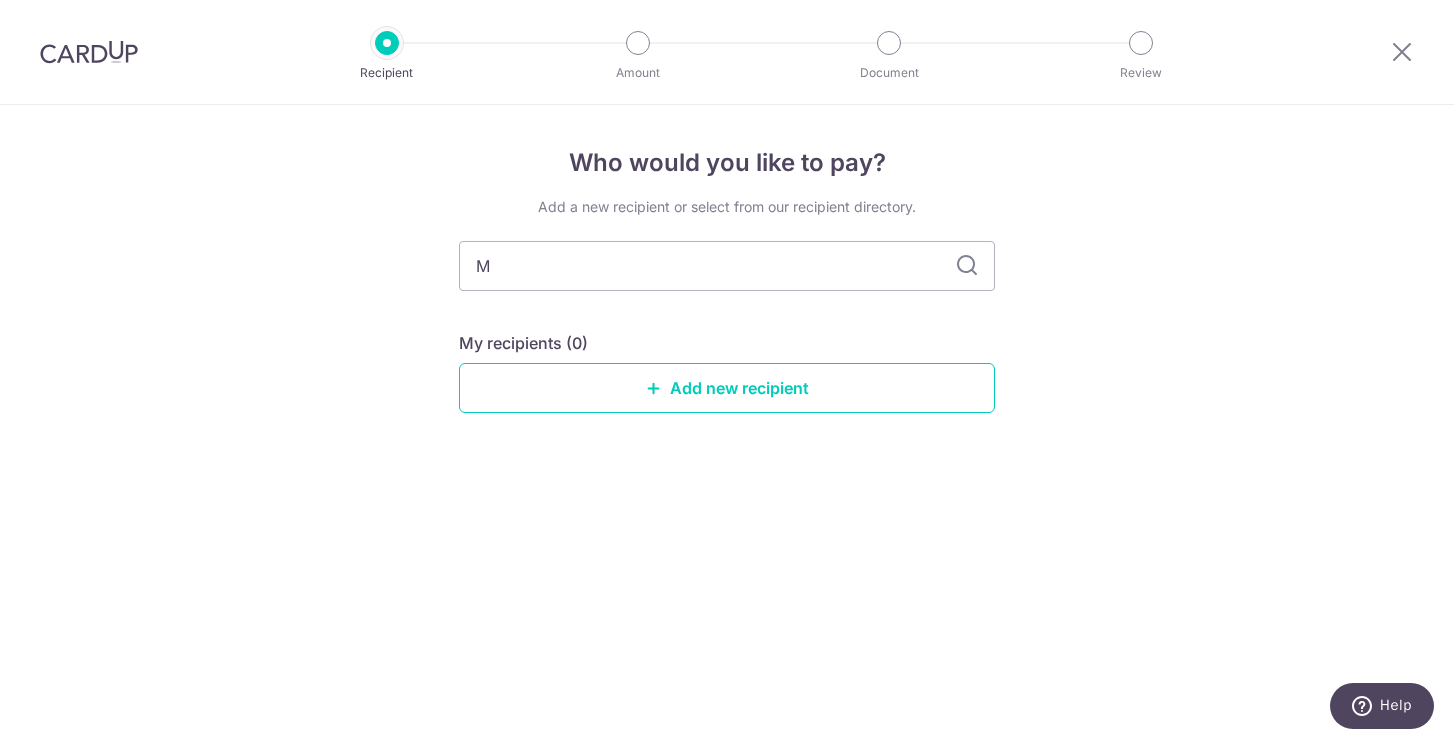 type 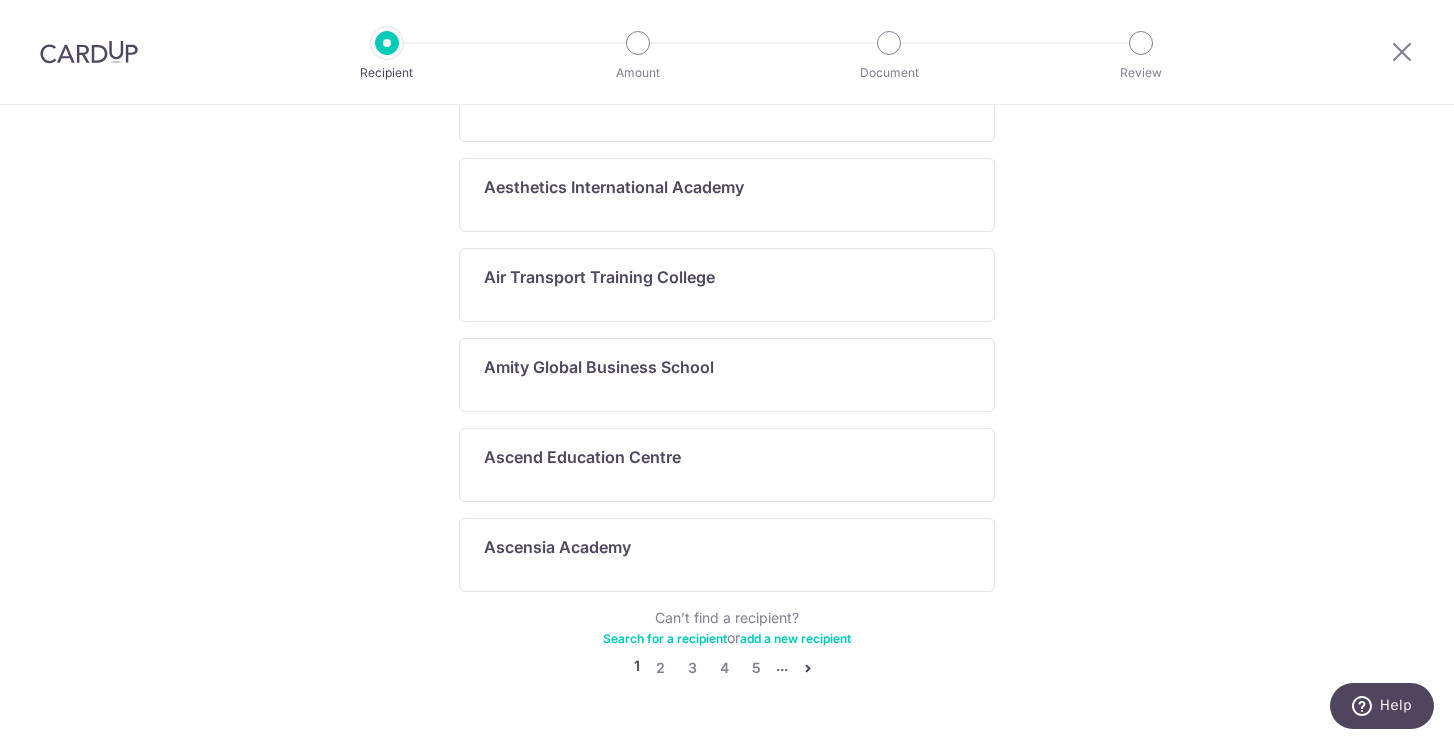 scroll, scrollTop: 1090, scrollLeft: 0, axis: vertical 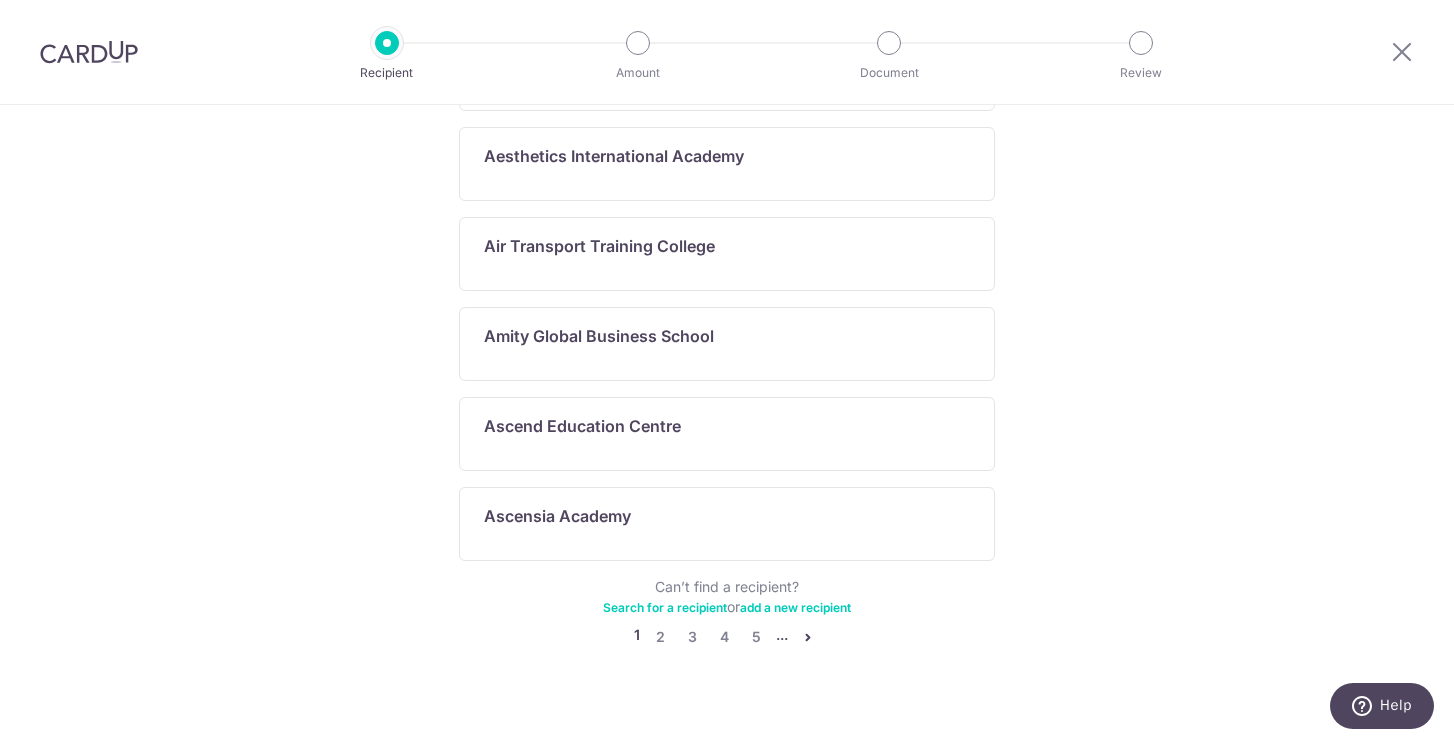 click on "add a new recipient" at bounding box center (795, 607) 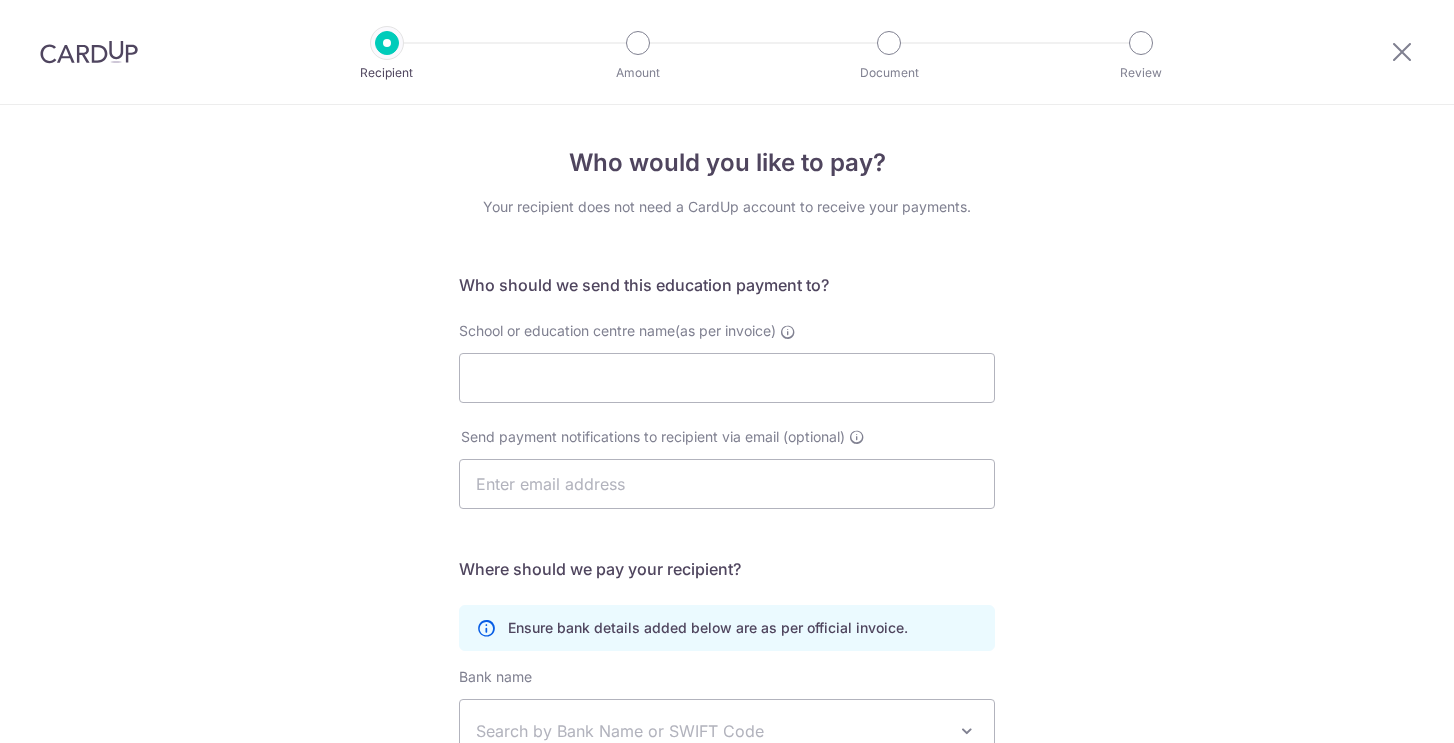 scroll, scrollTop: 0, scrollLeft: 0, axis: both 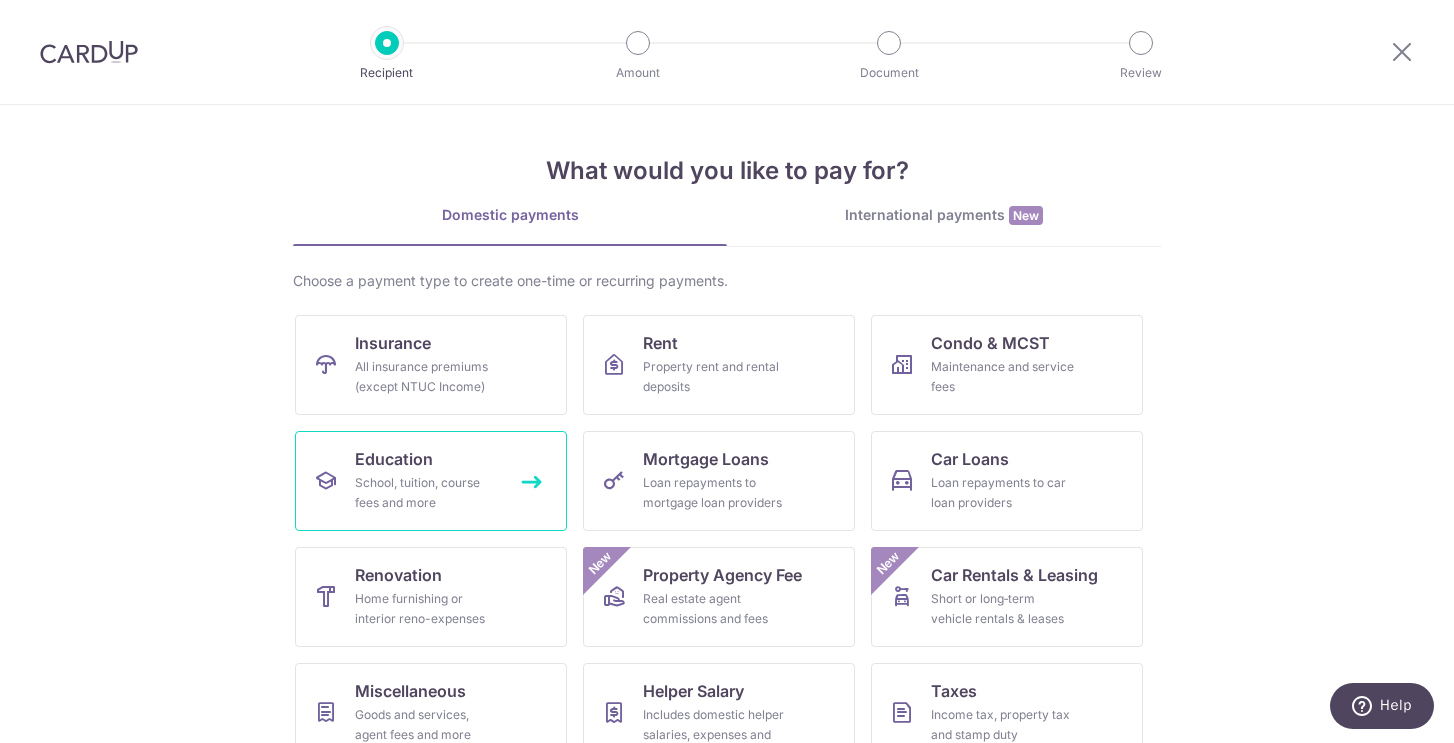 click on "Education" at bounding box center (394, 459) 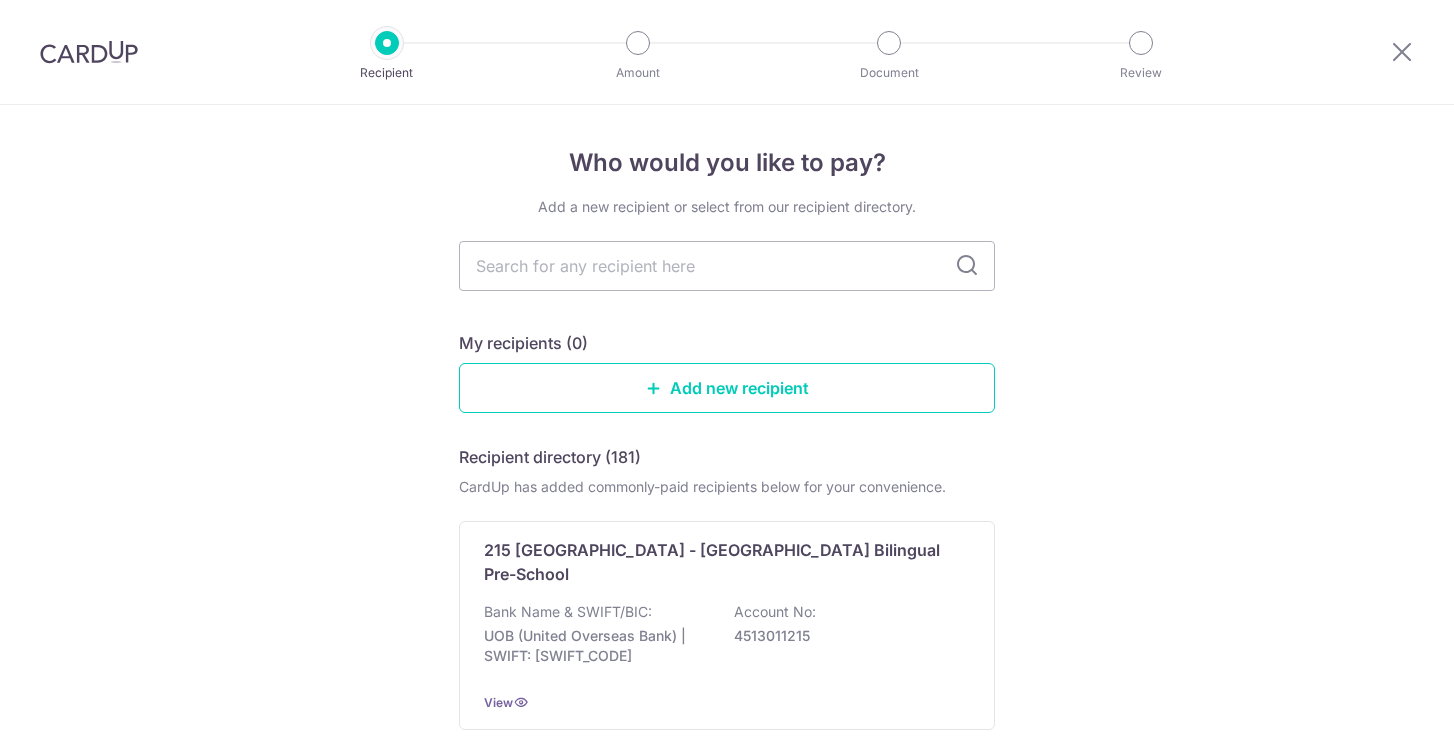 scroll, scrollTop: 0, scrollLeft: 0, axis: both 